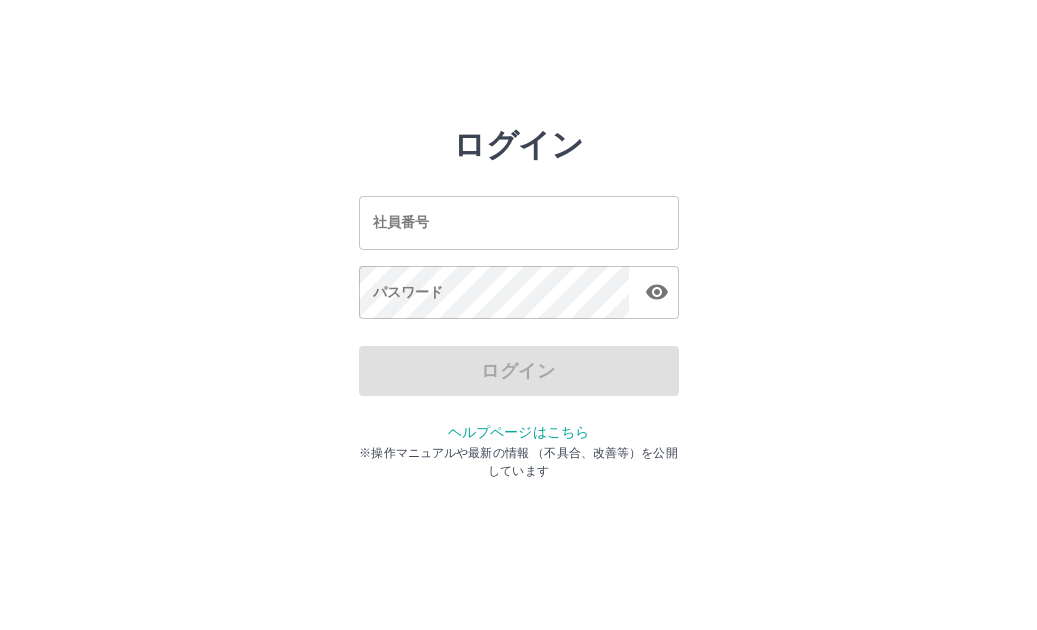 scroll, scrollTop: 0, scrollLeft: 0, axis: both 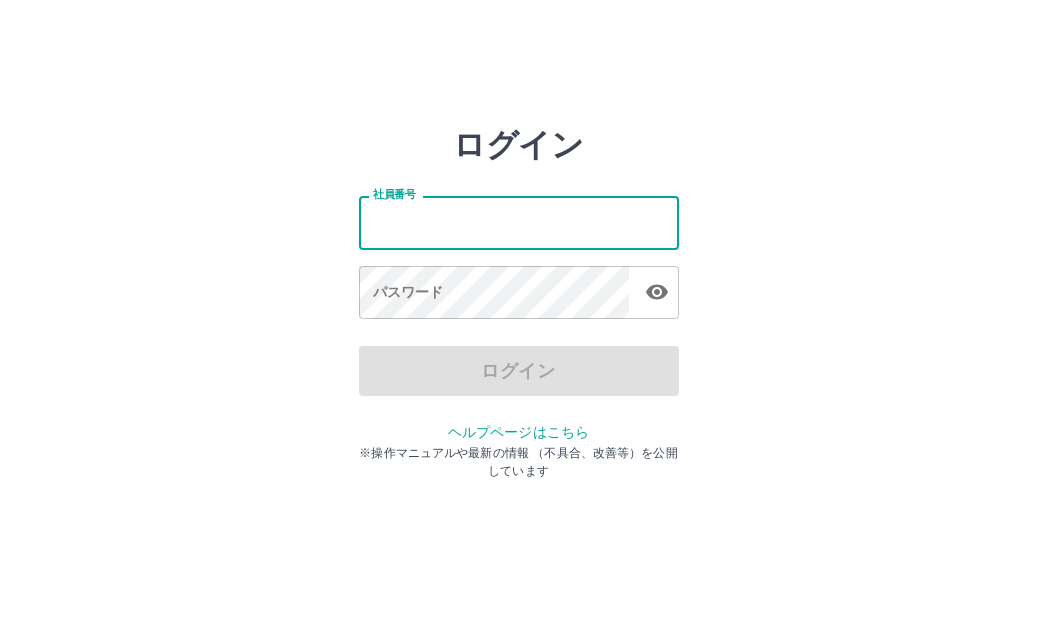 click on "社員番号" at bounding box center (519, 222) 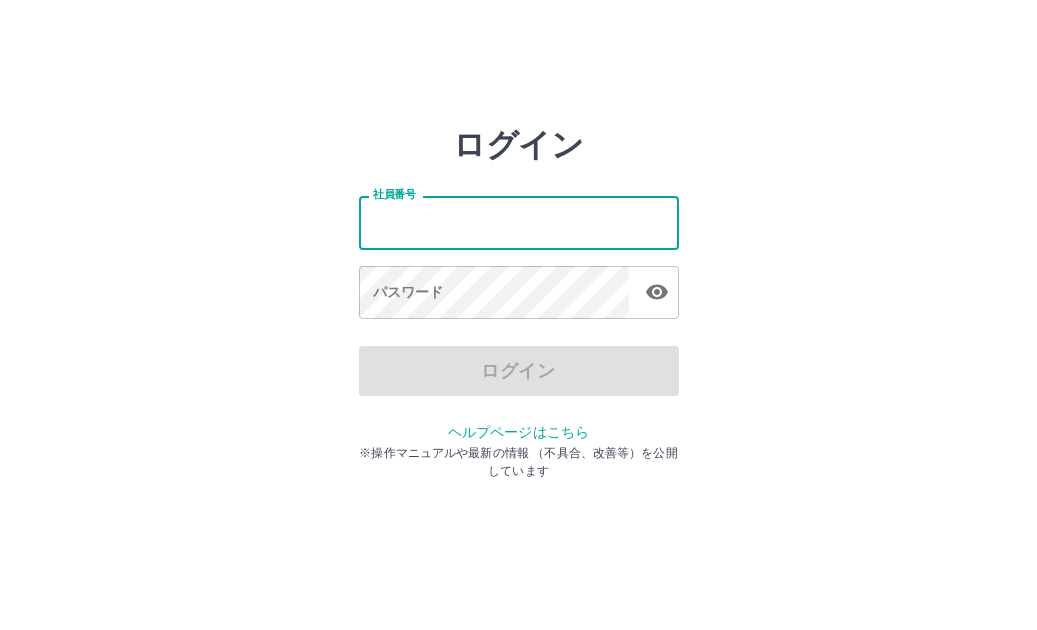 type on "*******" 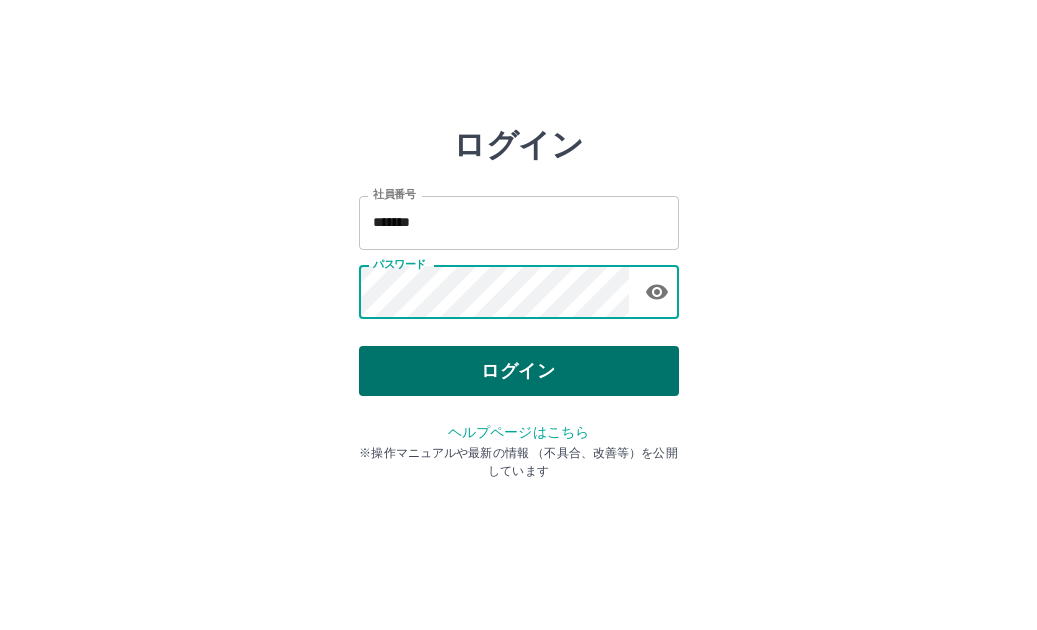 click on "ログイン" at bounding box center [519, 371] 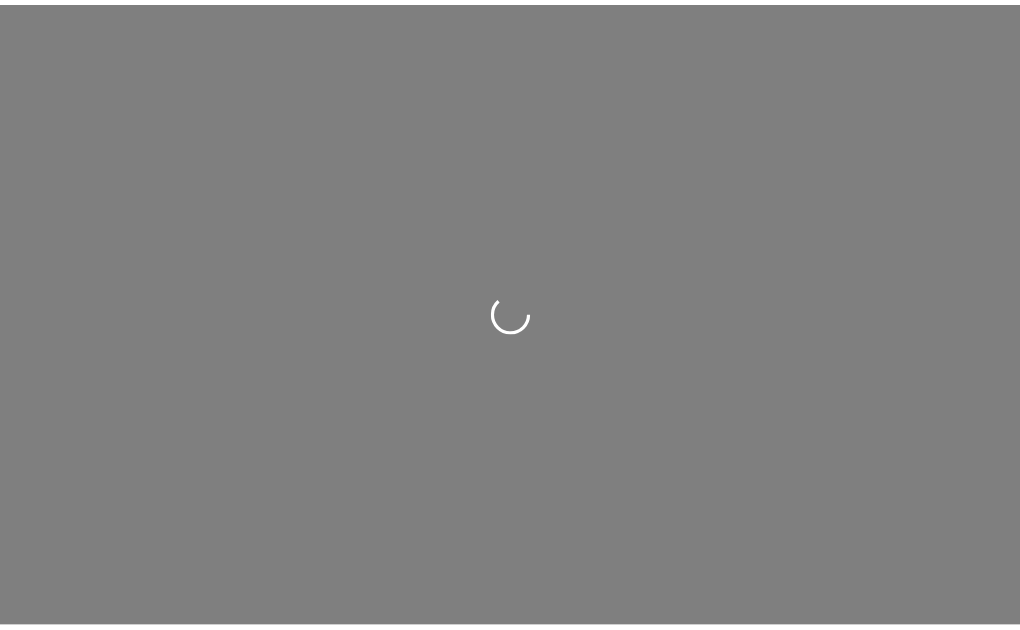 scroll, scrollTop: 0, scrollLeft: 0, axis: both 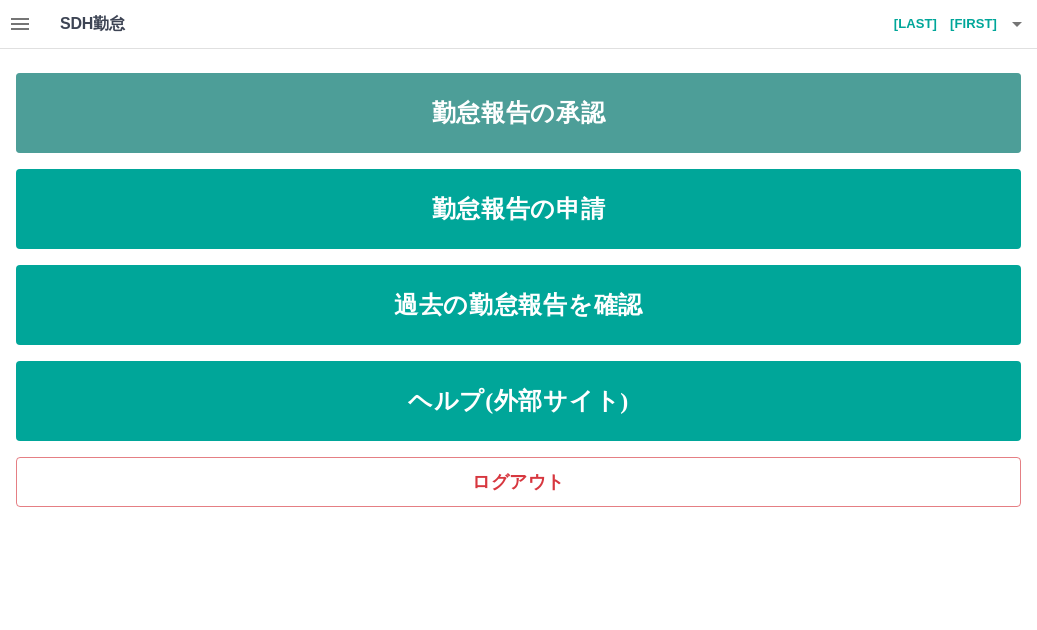 click on "勤怠報告の承認" at bounding box center [518, 113] 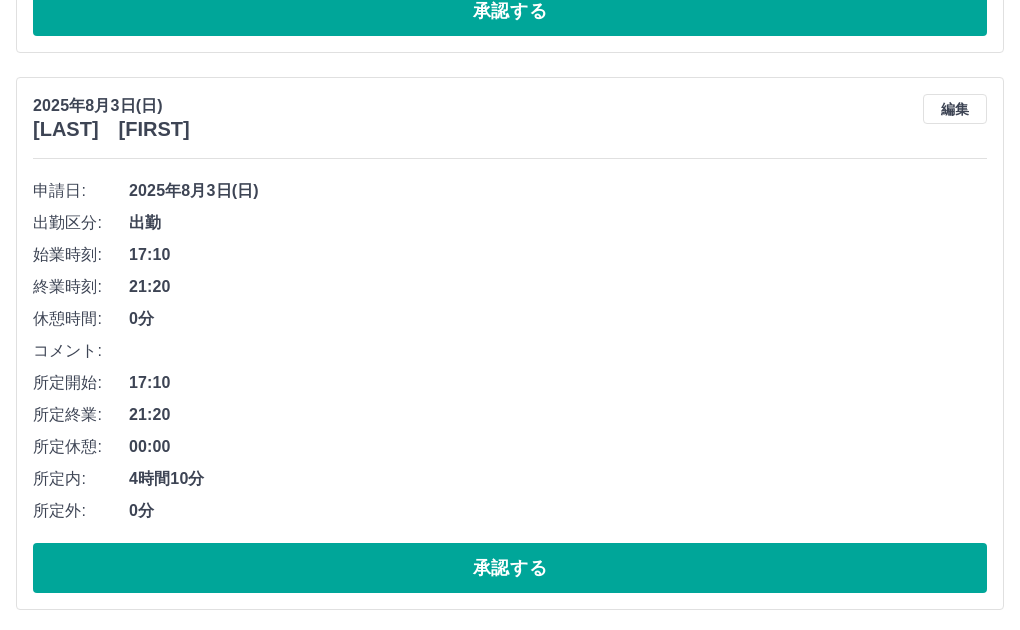scroll, scrollTop: 1300, scrollLeft: 0, axis: vertical 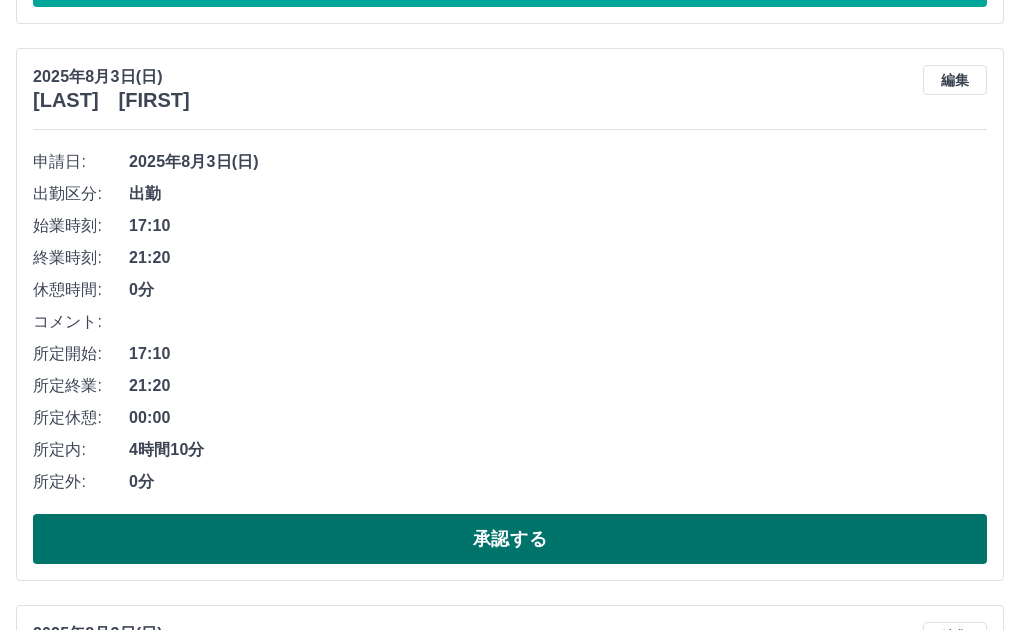 click on "承認する" at bounding box center (510, 539) 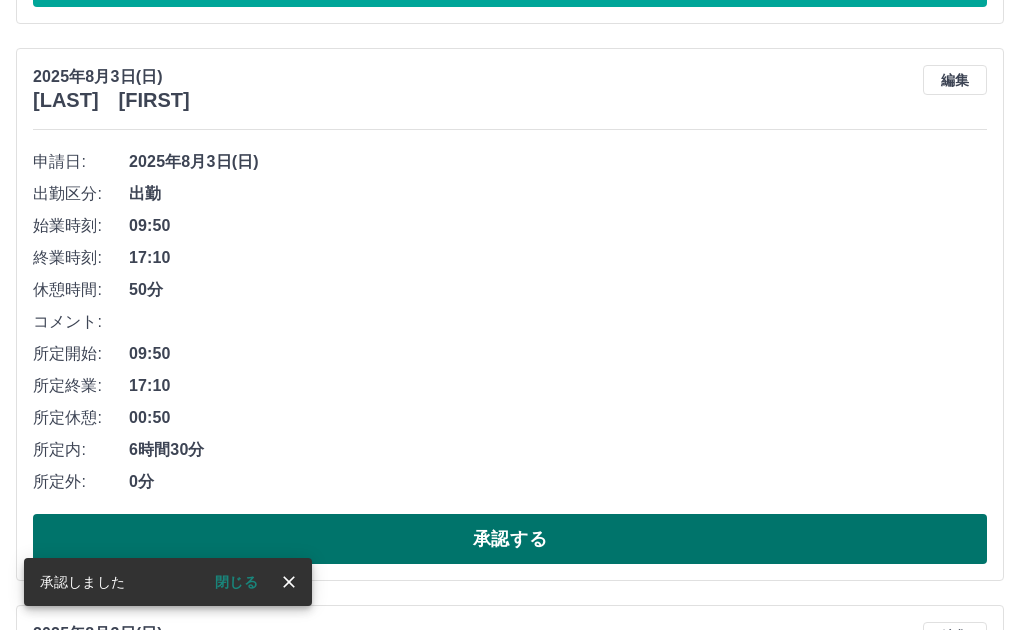 click on "承認する" at bounding box center (510, 539) 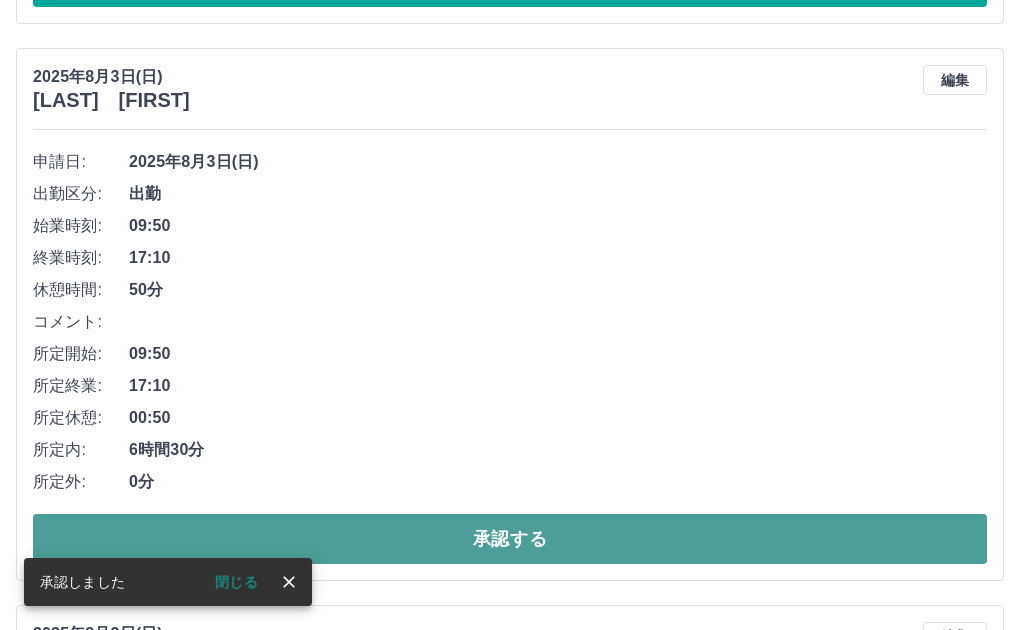 click on "承認する" at bounding box center [510, 539] 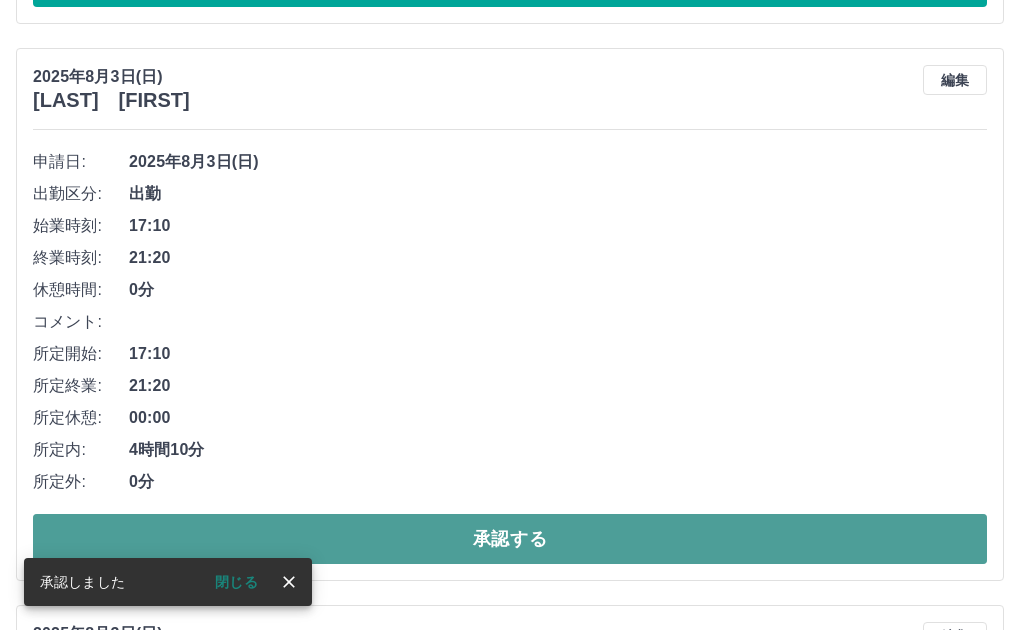 click on "承認する" at bounding box center [510, 539] 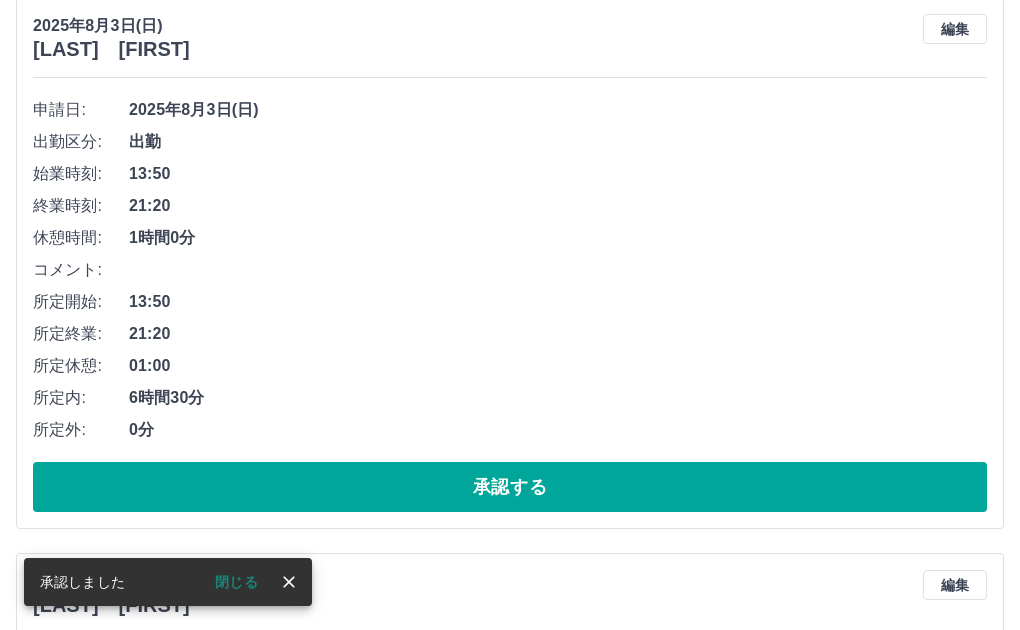 scroll, scrollTop: 2500, scrollLeft: 0, axis: vertical 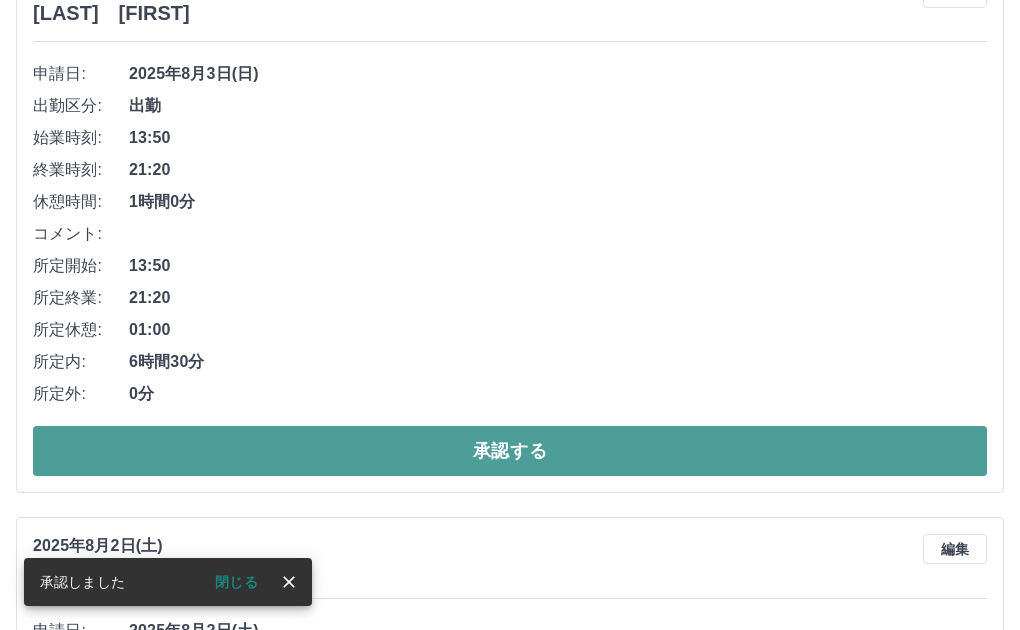 click on "承認する" at bounding box center [510, 451] 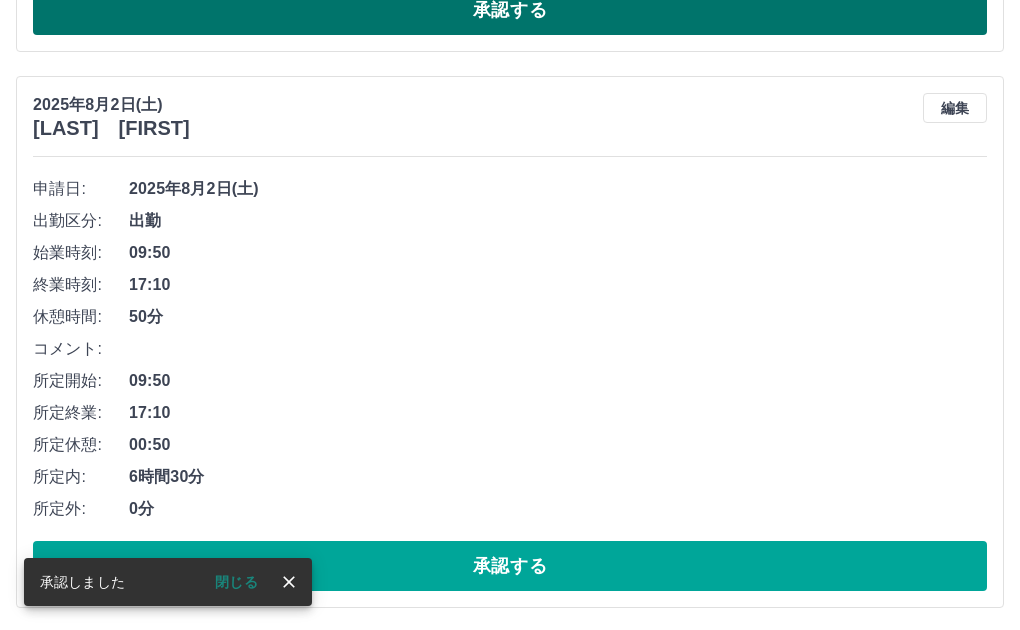 scroll, scrollTop: 2444, scrollLeft: 0, axis: vertical 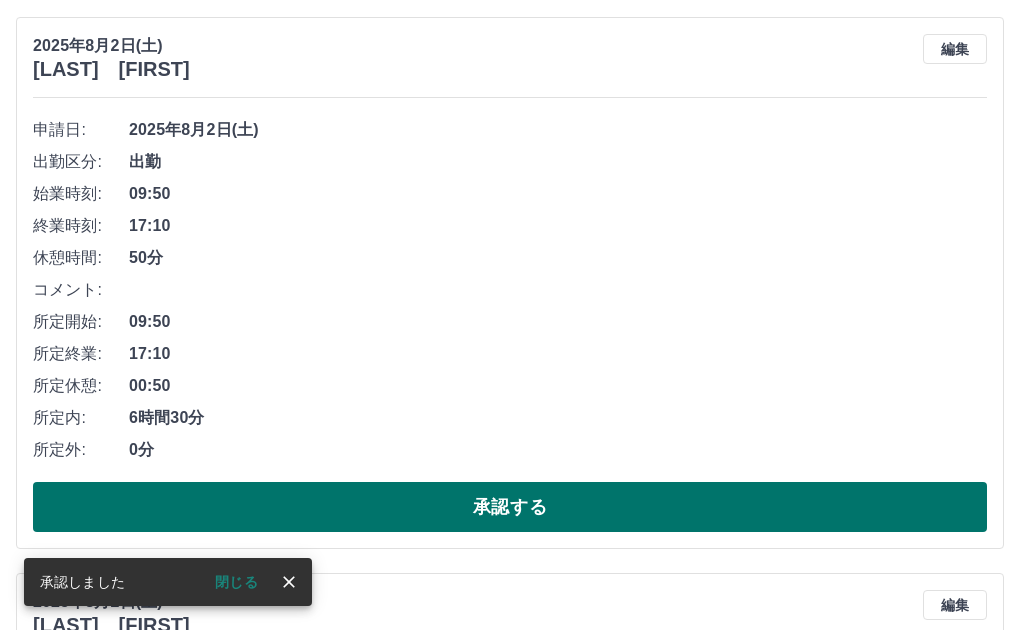 click on "承認する" at bounding box center [510, 507] 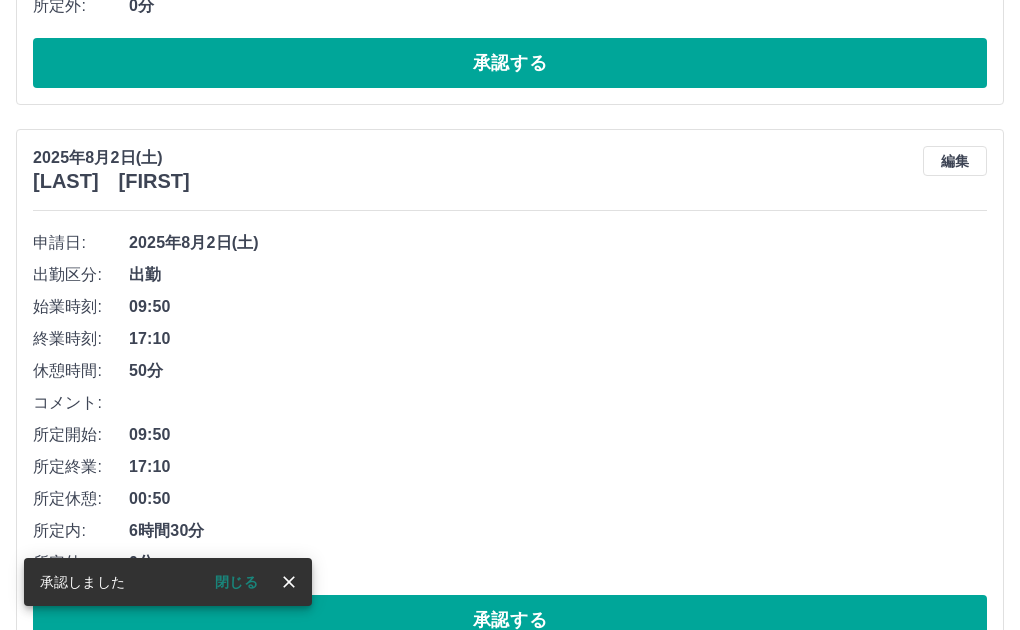 scroll, scrollTop: 2988, scrollLeft: 0, axis: vertical 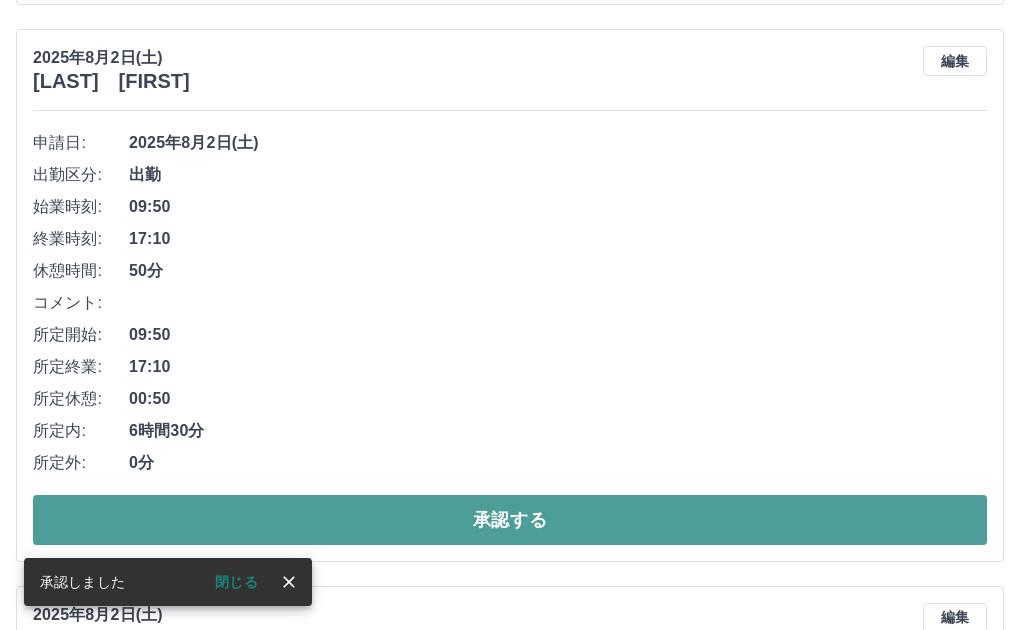 click on "承認する" at bounding box center [510, 520] 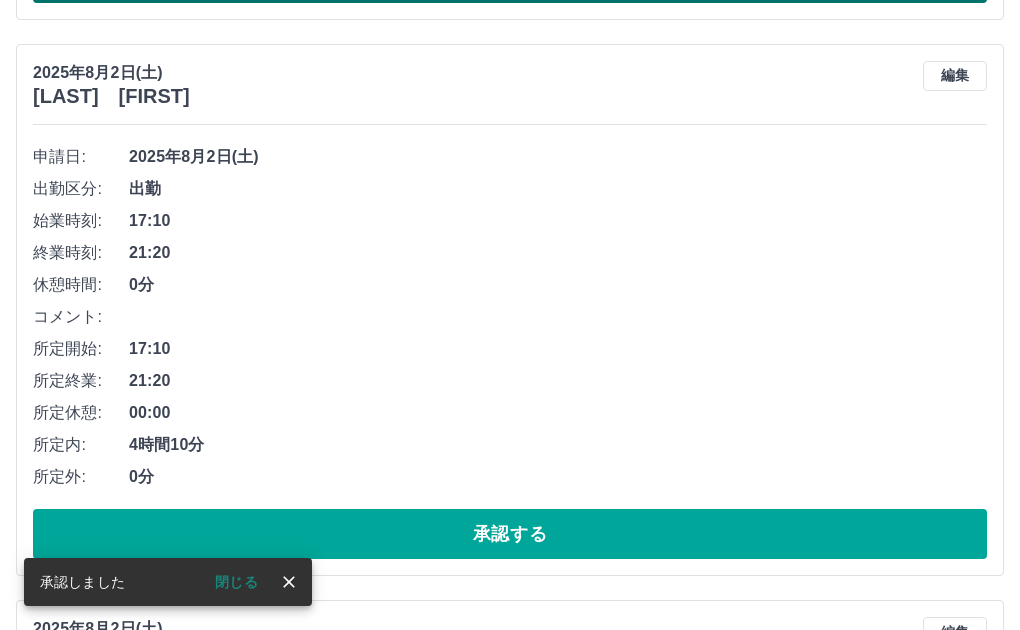 scroll, scrollTop: 3588, scrollLeft: 0, axis: vertical 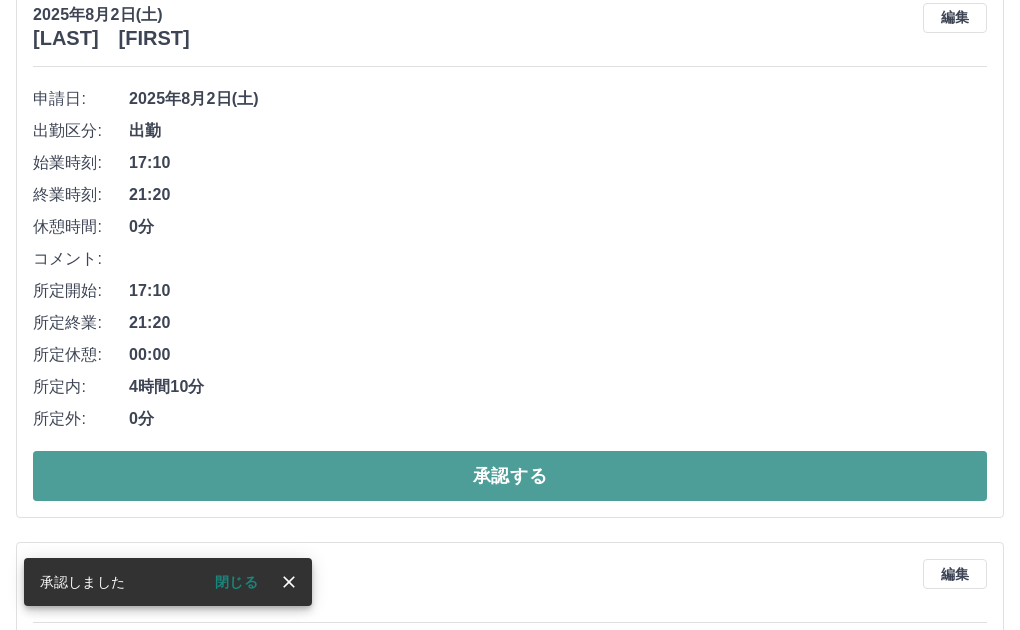 click on "承認する" at bounding box center (510, 476) 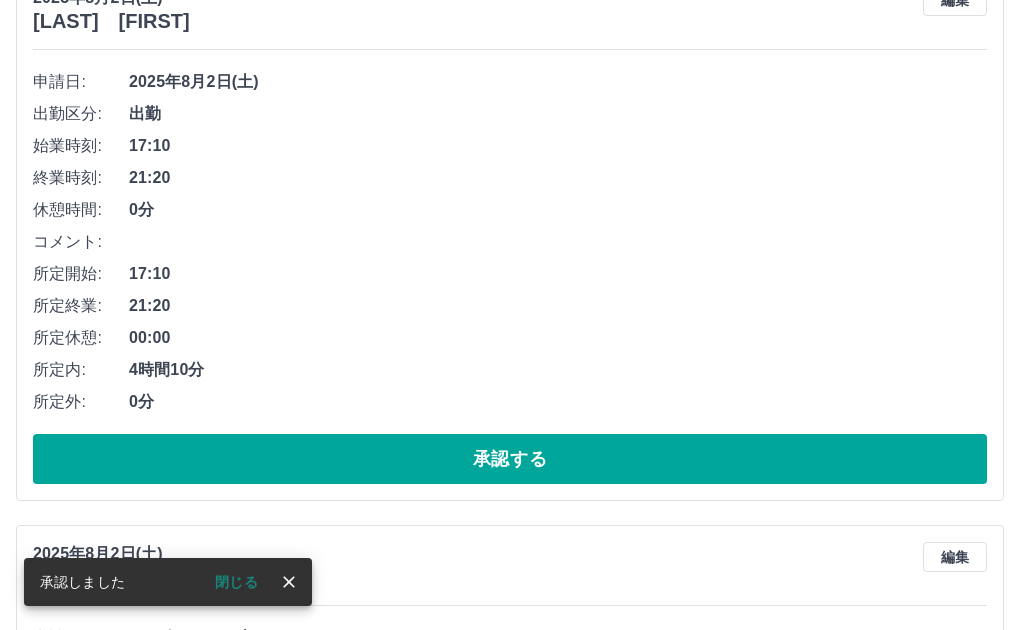 scroll, scrollTop: 3632, scrollLeft: 0, axis: vertical 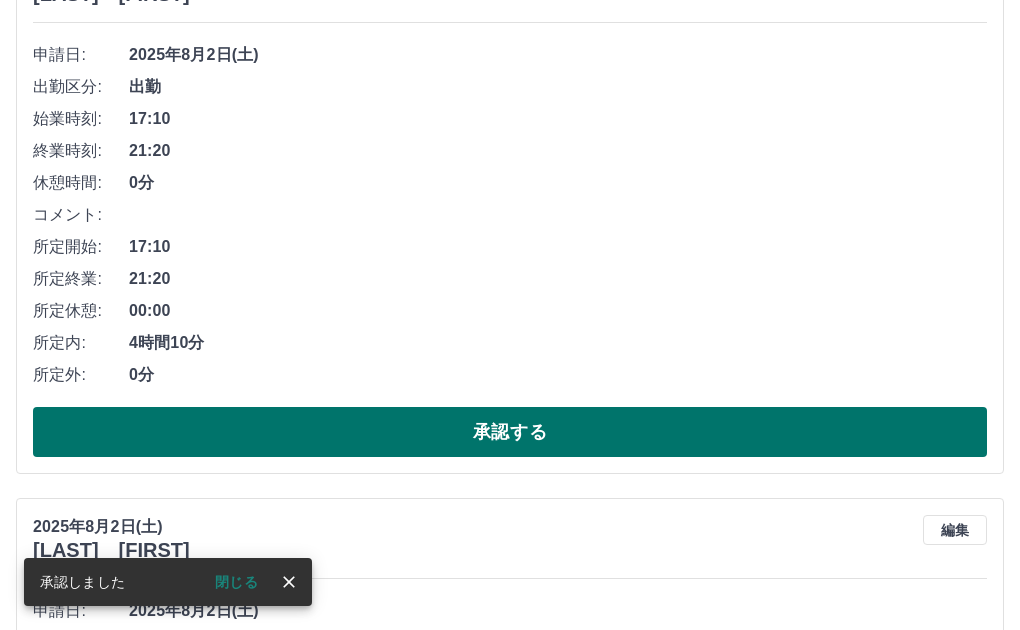 click on "承認する" at bounding box center [510, 432] 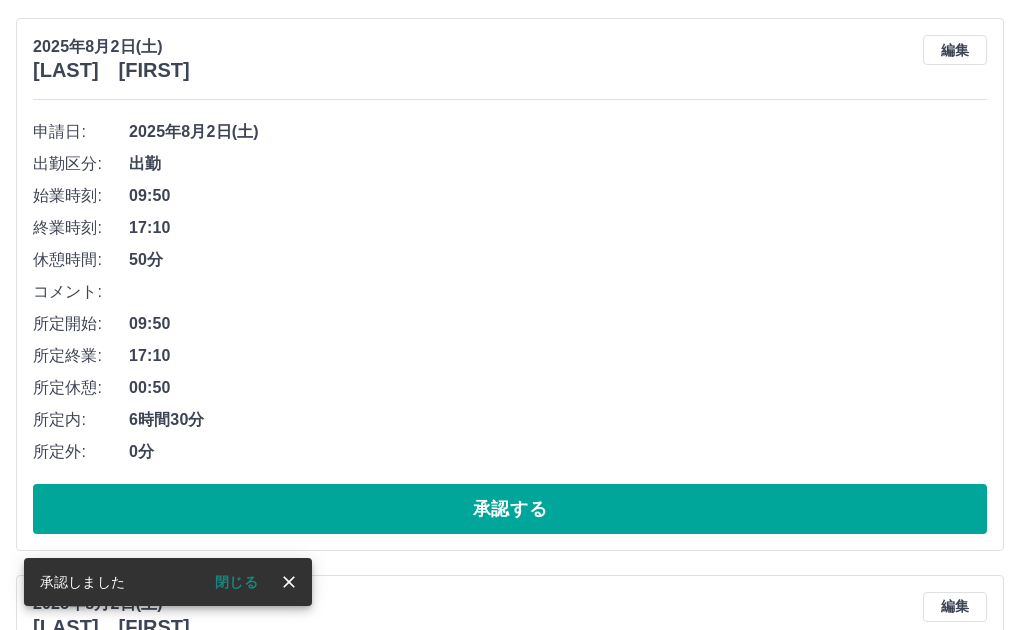 scroll, scrollTop: 4676, scrollLeft: 0, axis: vertical 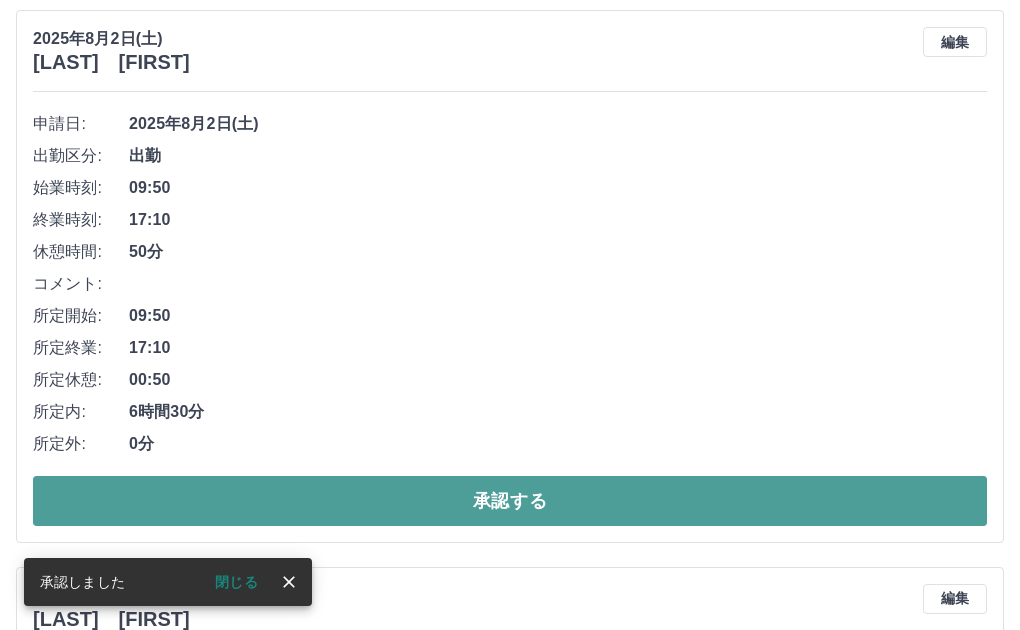 click on "承認する" at bounding box center (510, 501) 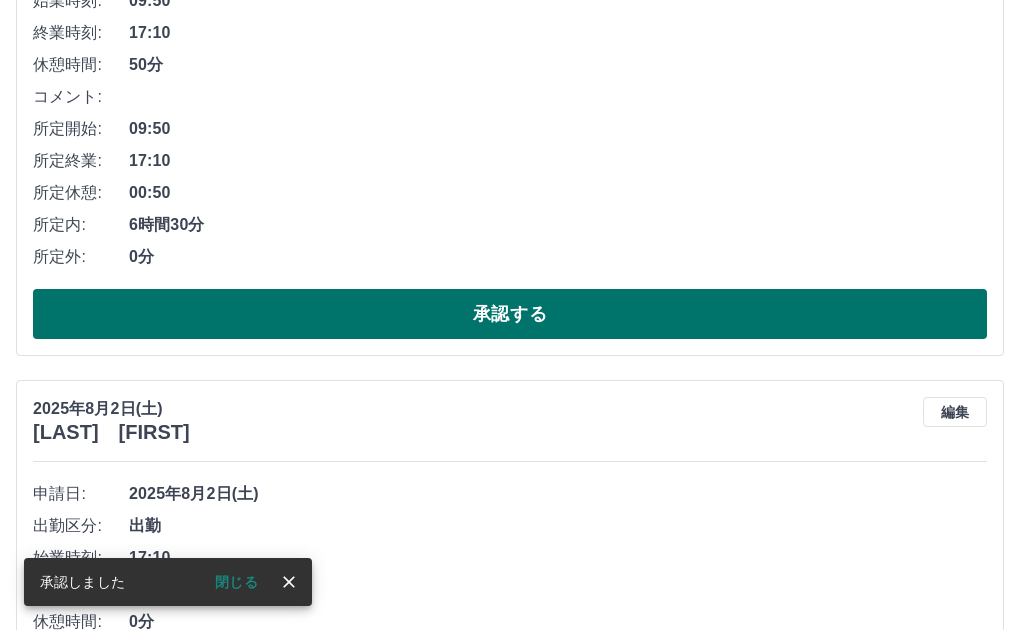 scroll, scrollTop: 4619, scrollLeft: 0, axis: vertical 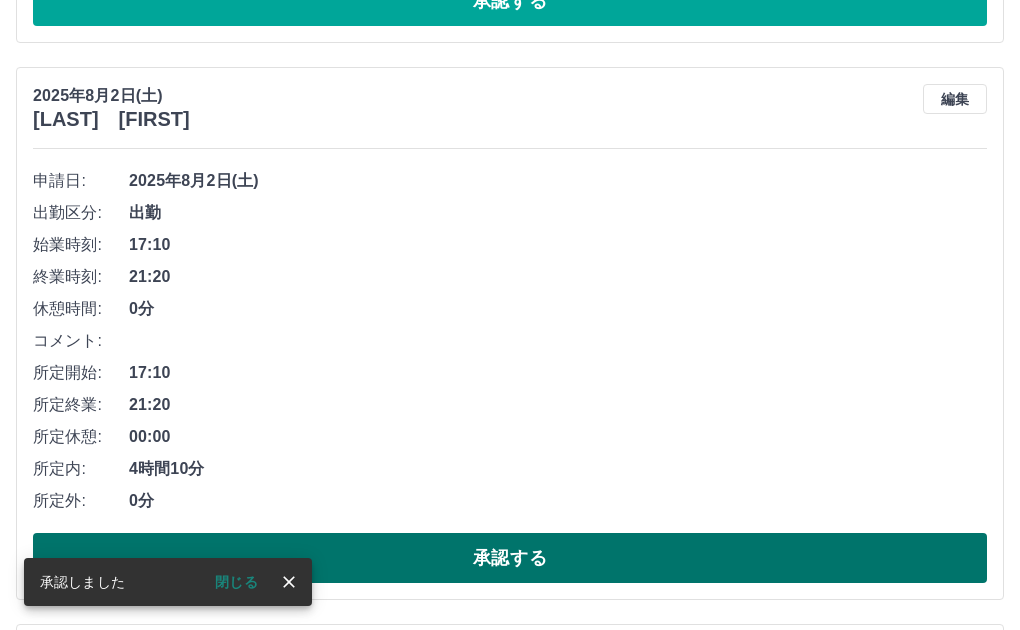 click on "承認する" at bounding box center (510, 558) 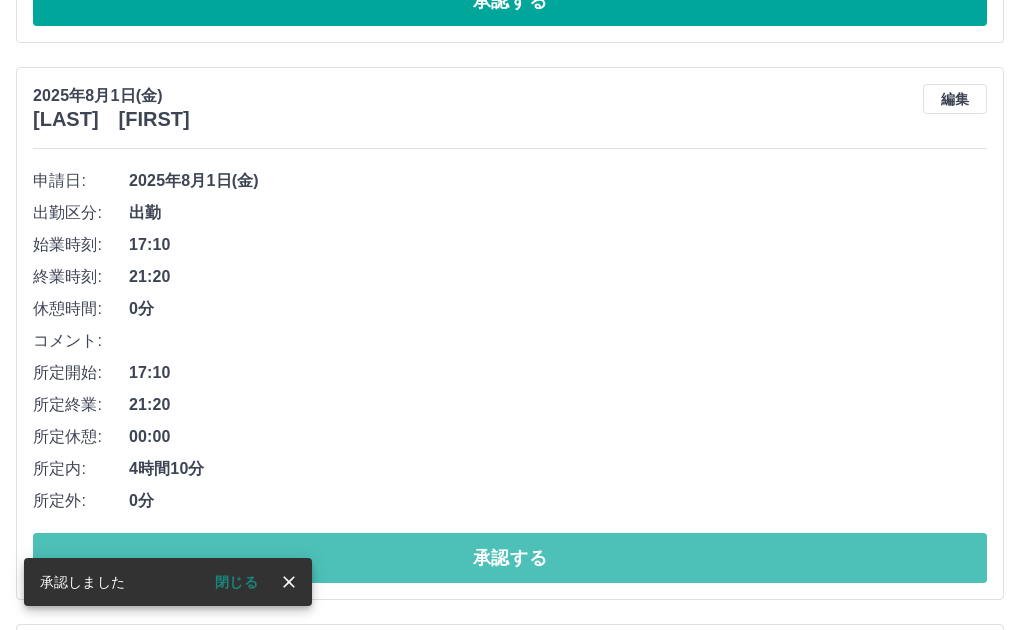click on "承認する" at bounding box center (510, 558) 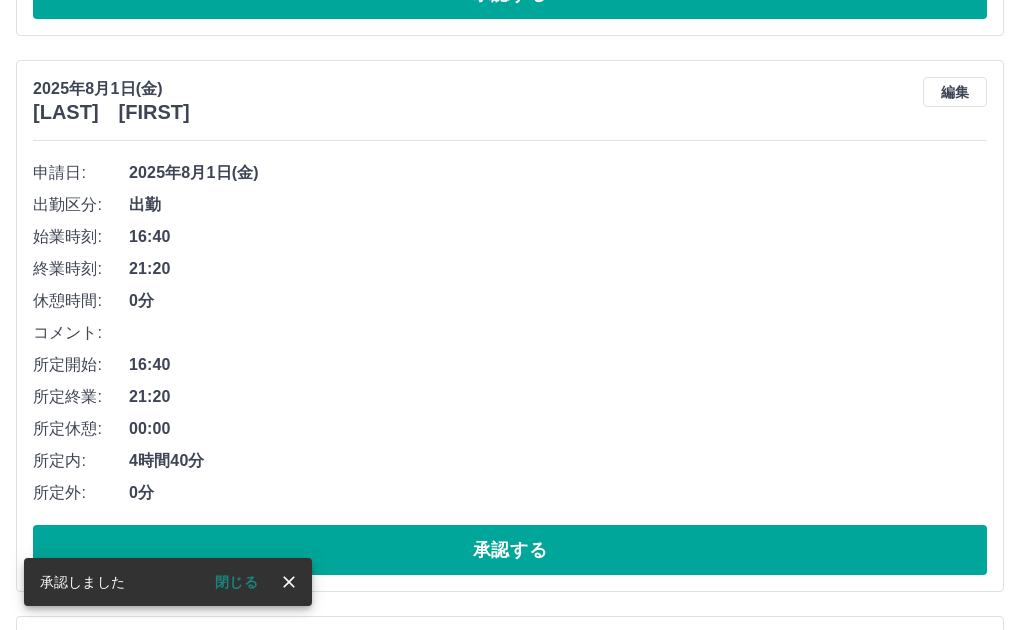scroll, scrollTop: 5819, scrollLeft: 0, axis: vertical 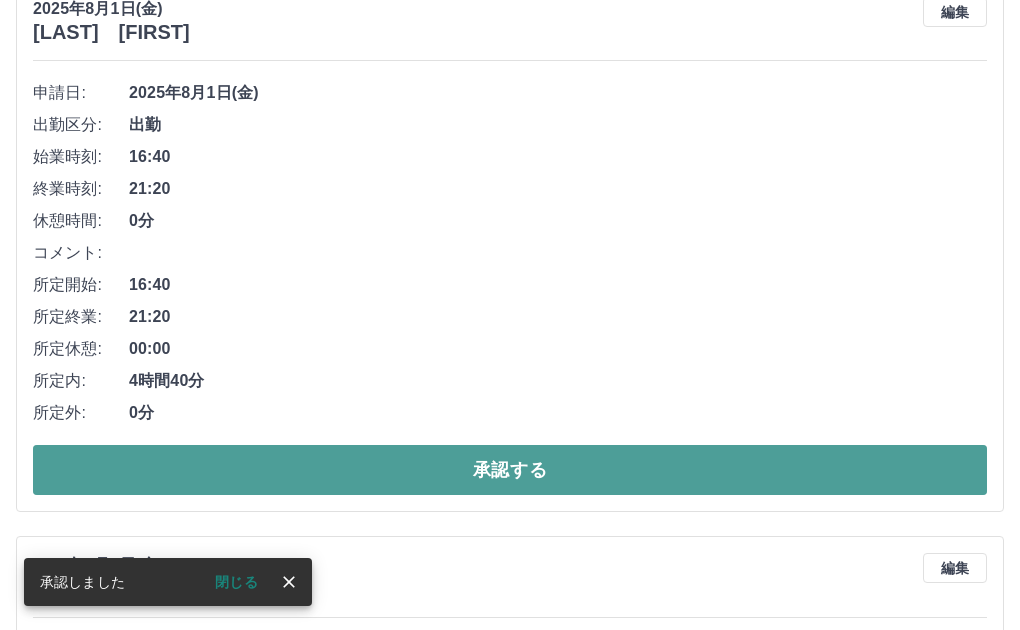 click on "承認する" at bounding box center [510, 470] 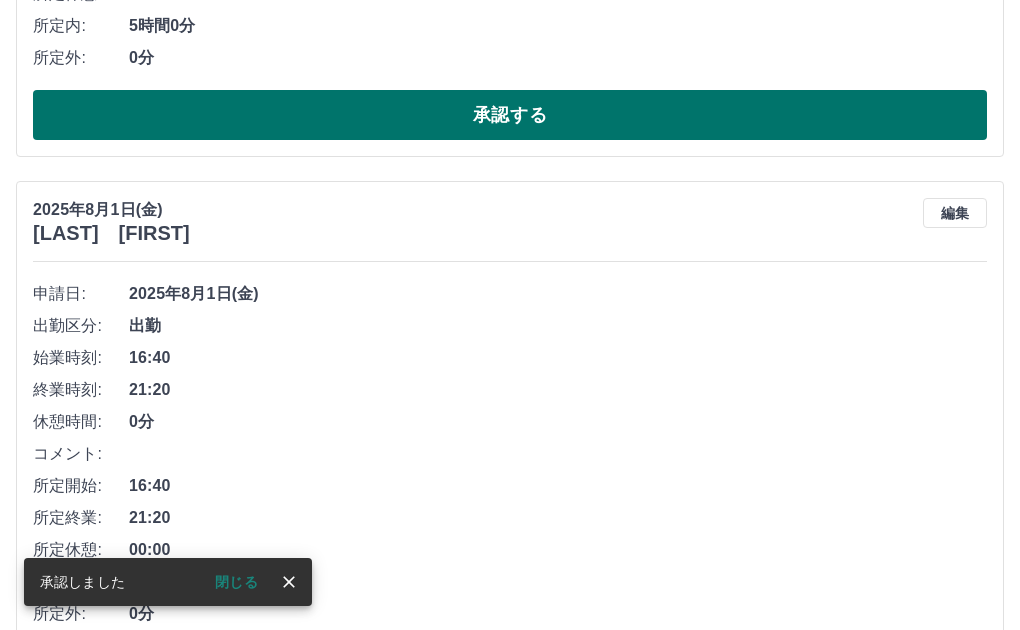 scroll, scrollTop: 5727, scrollLeft: 0, axis: vertical 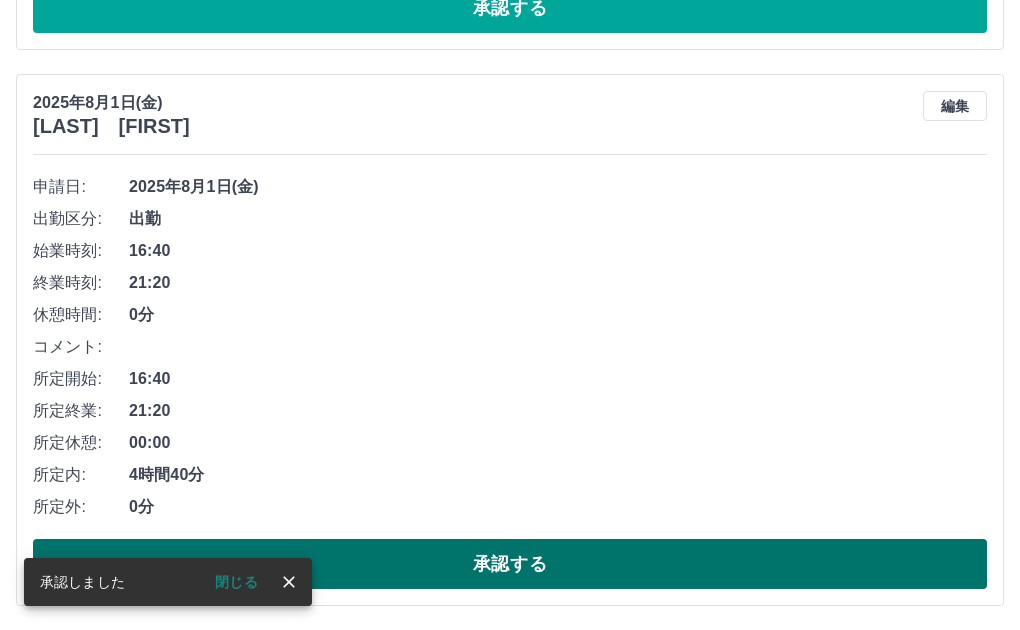 click on "承認する" at bounding box center [510, 564] 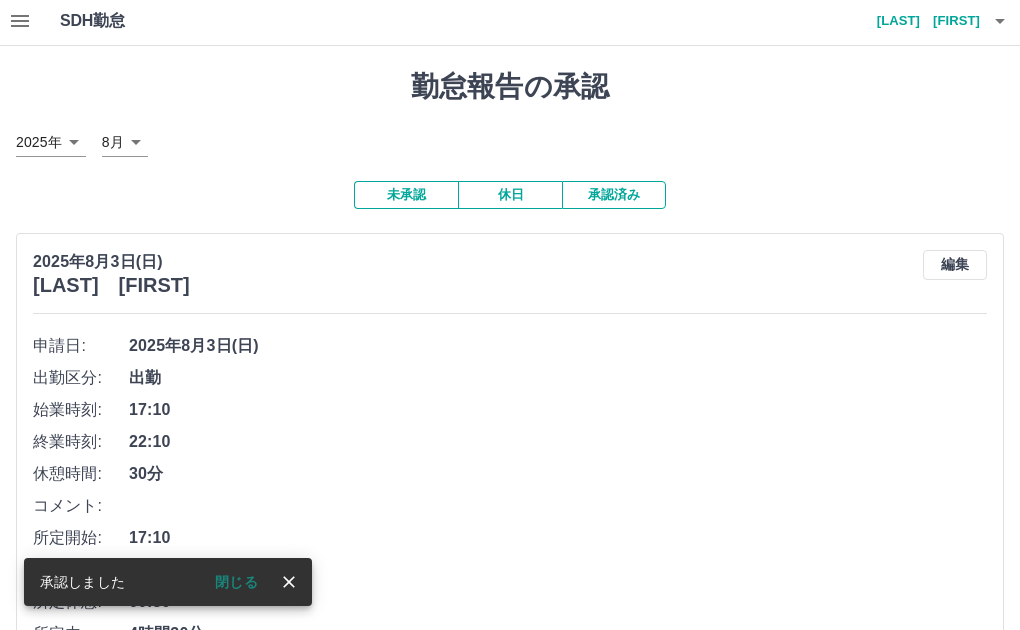 scroll, scrollTop: 0, scrollLeft: 0, axis: both 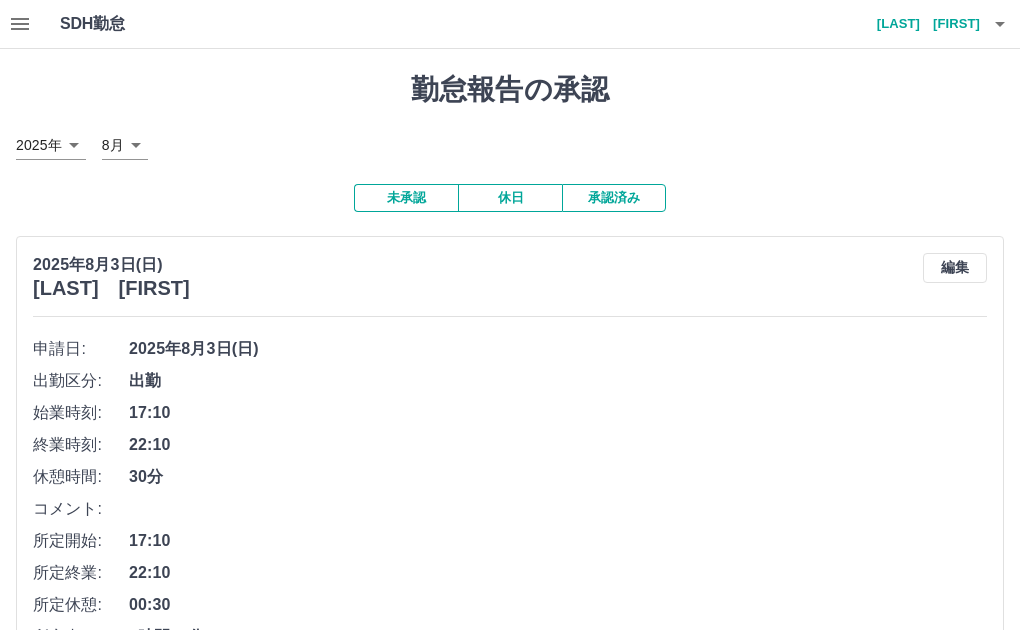 click 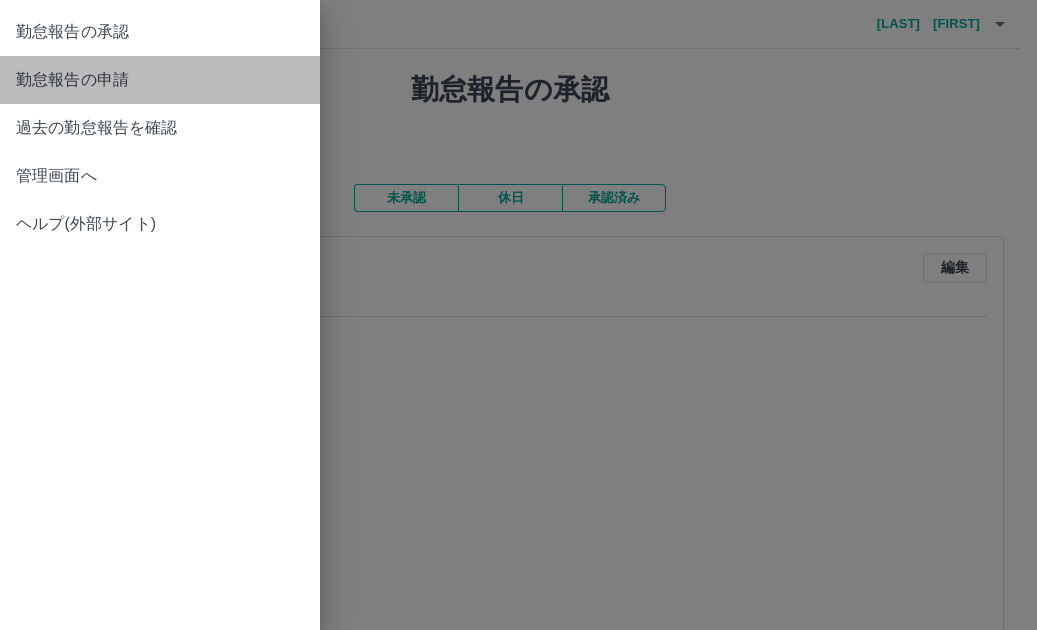 click on "勤怠報告の申請" at bounding box center (160, 80) 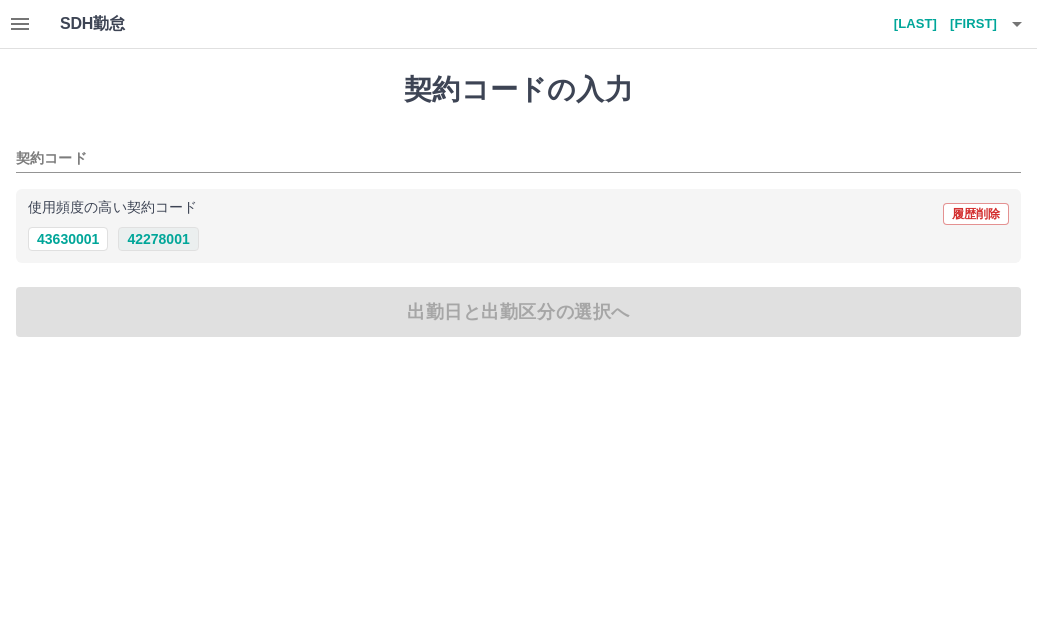 click on "42278001" at bounding box center [158, 239] 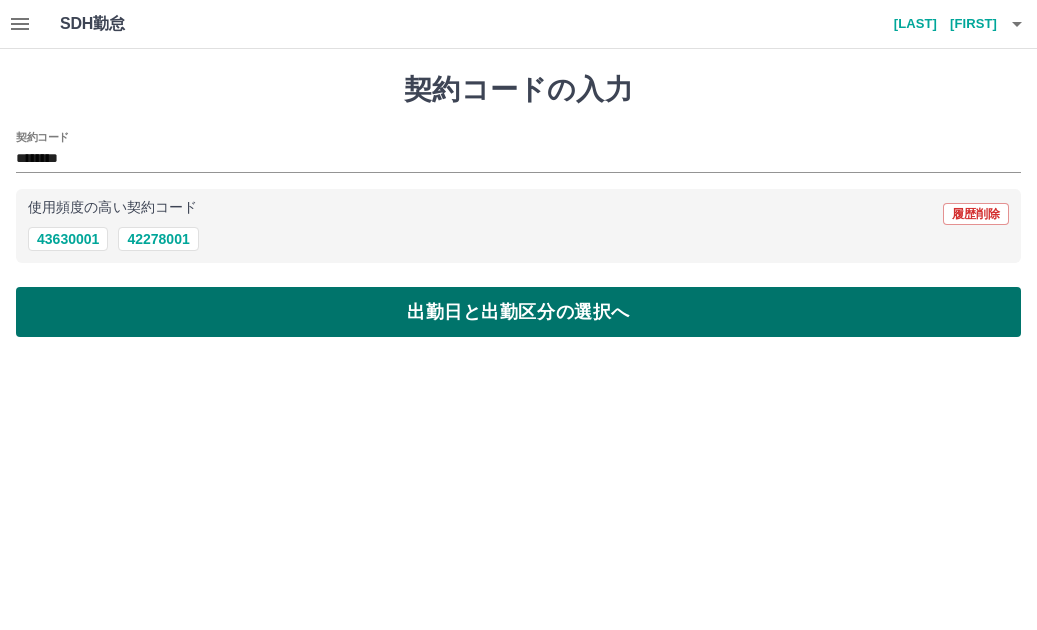 click on "出勤日と出勤区分の選択へ" at bounding box center [518, 312] 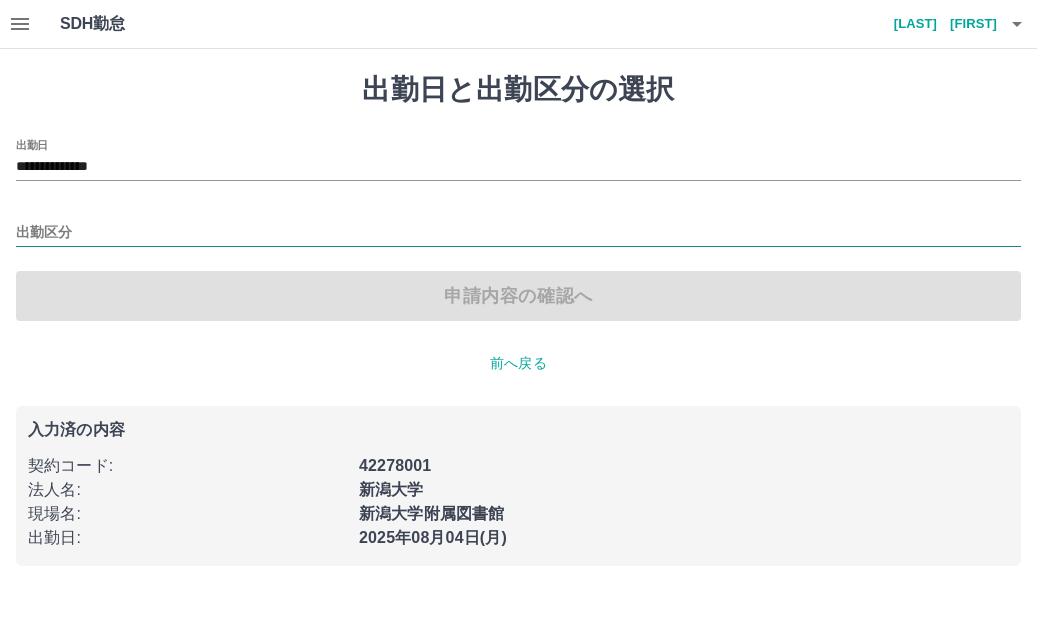 click on "出勤区分" at bounding box center (518, 233) 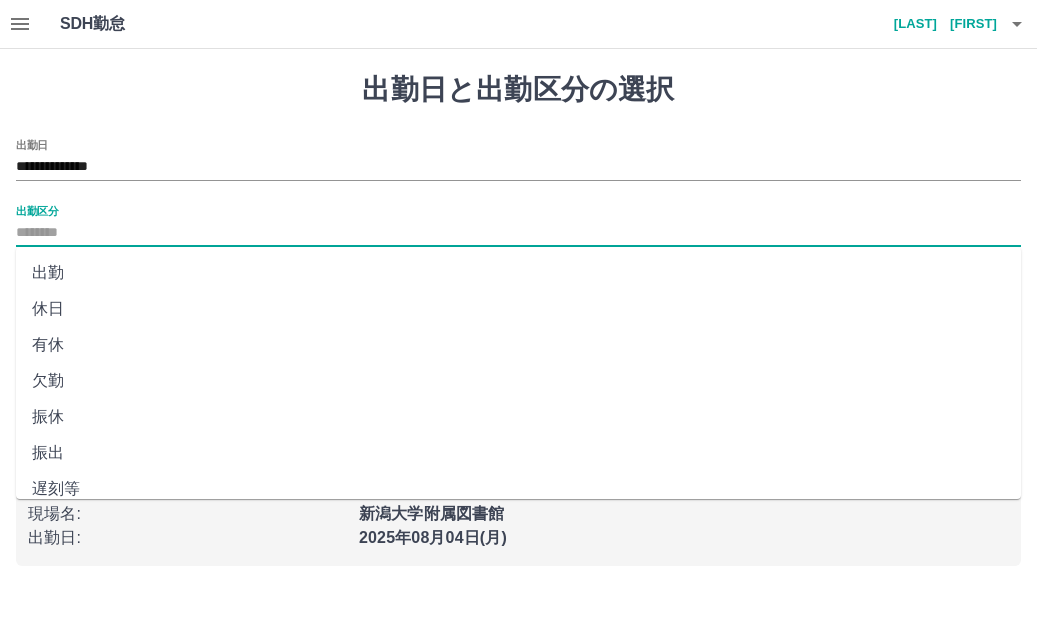 click on "出勤" at bounding box center (518, 273) 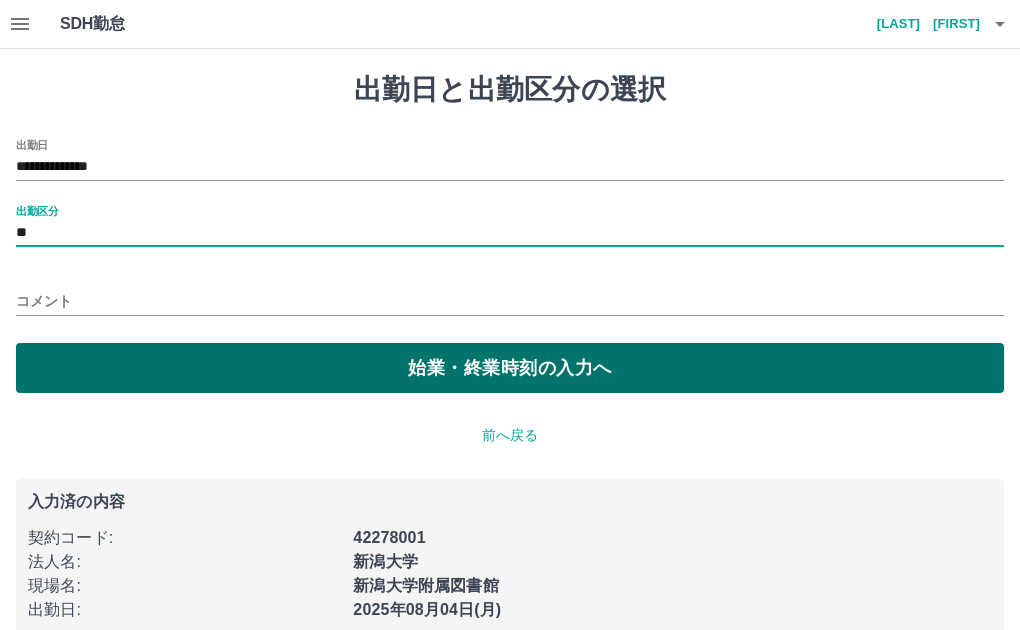 click on "始業・終業時刻の入力へ" at bounding box center (510, 368) 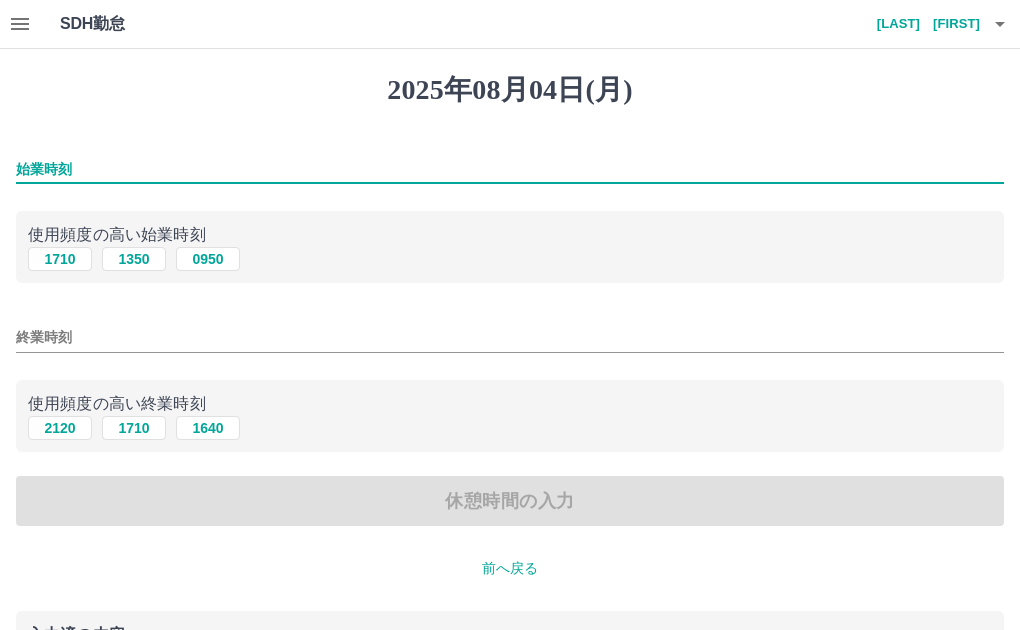click on "始業時刻" at bounding box center [510, 169] 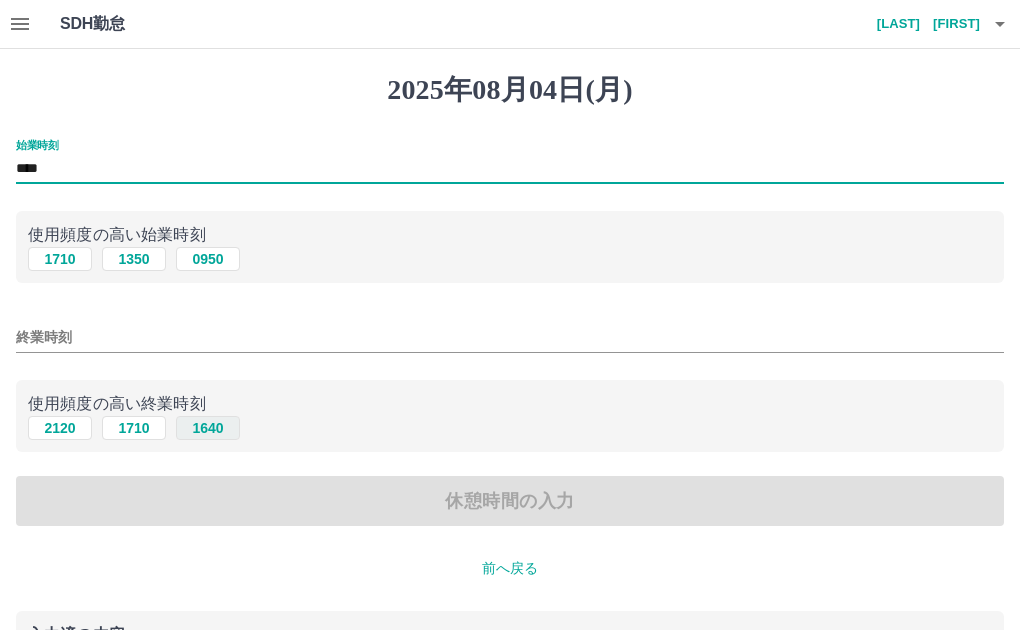 click on "1640" at bounding box center [208, 428] 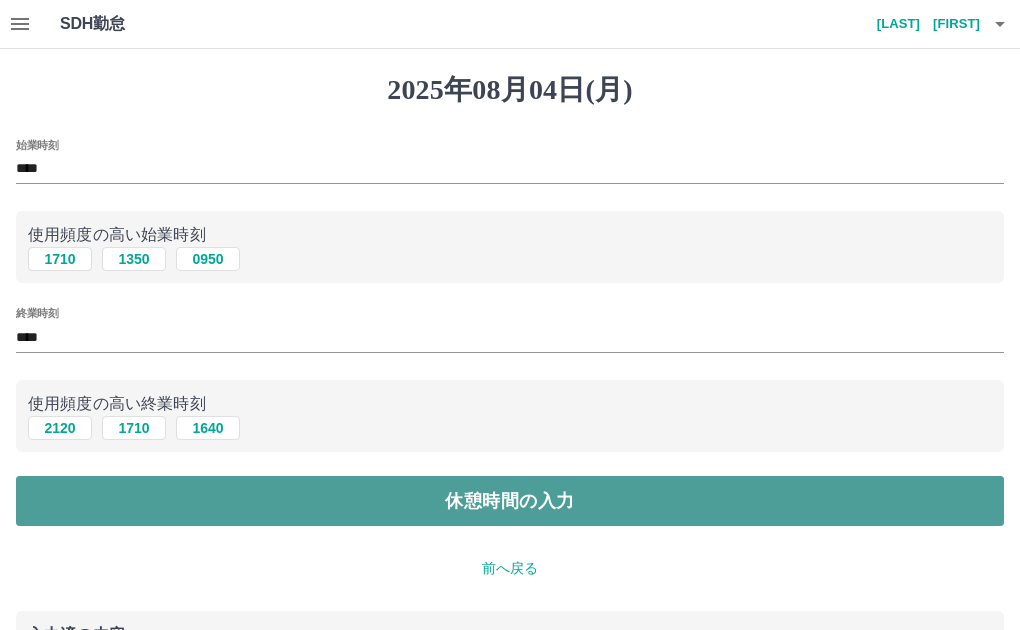 click on "休憩時間の入力" at bounding box center (510, 501) 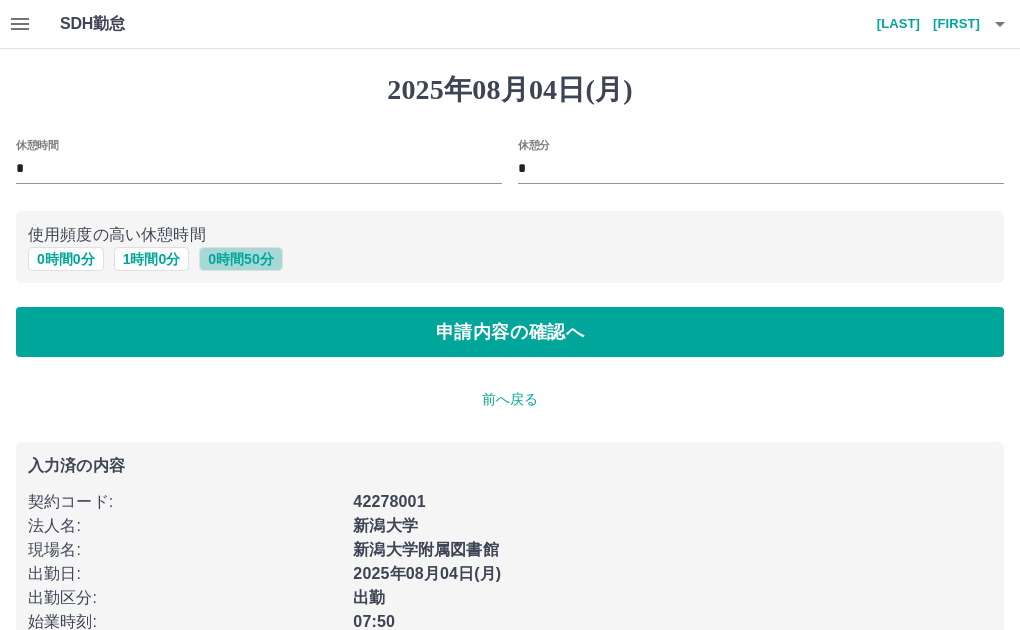 click on "0 時間 50 分" at bounding box center (240, 259) 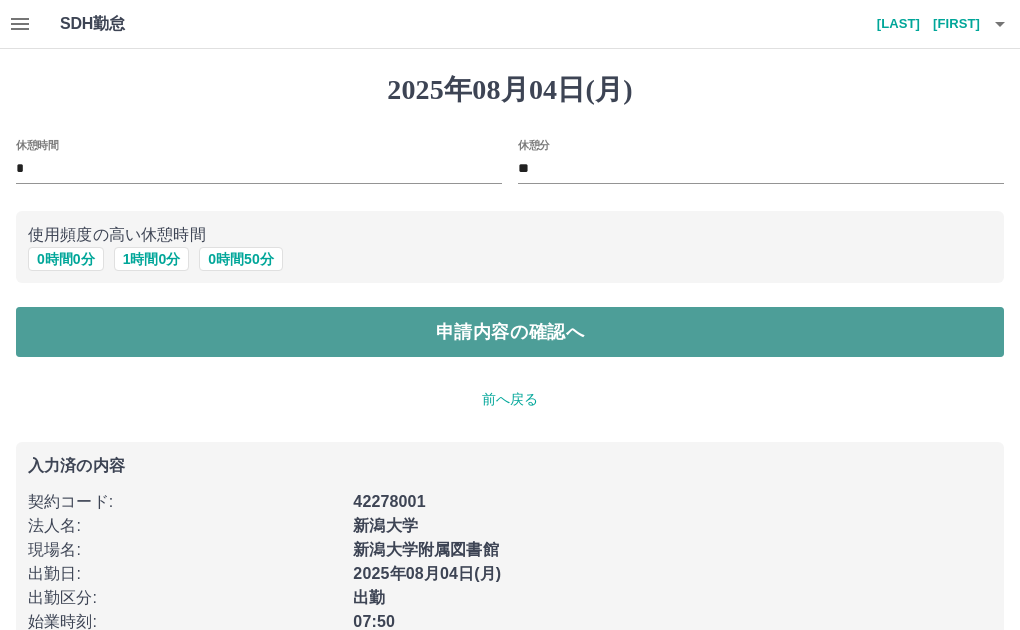 click on "申請内容の確認へ" at bounding box center [510, 332] 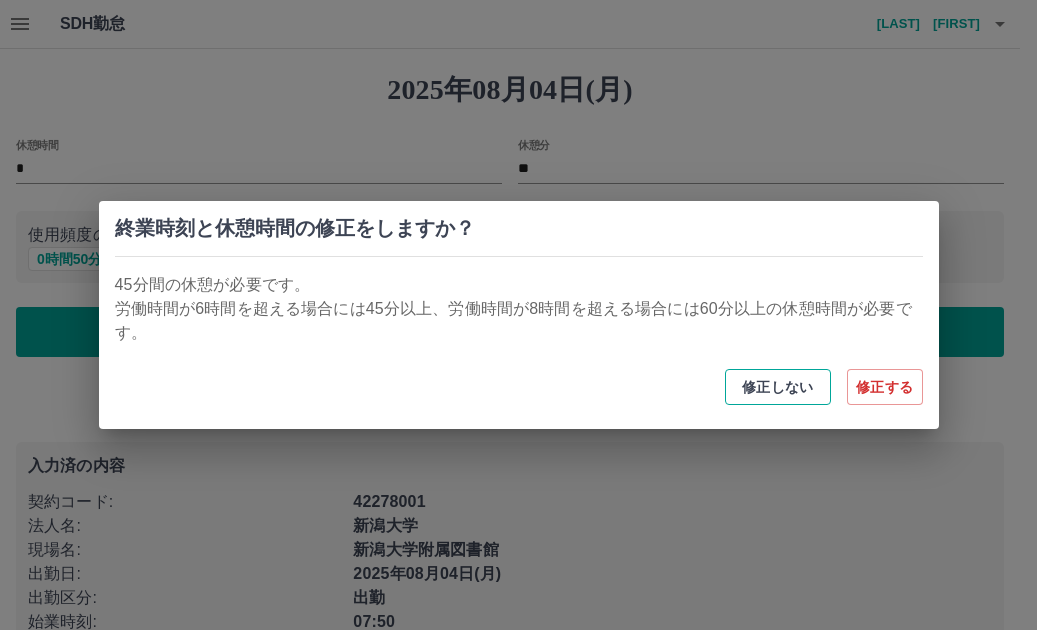 click on "修正しない" at bounding box center (778, 387) 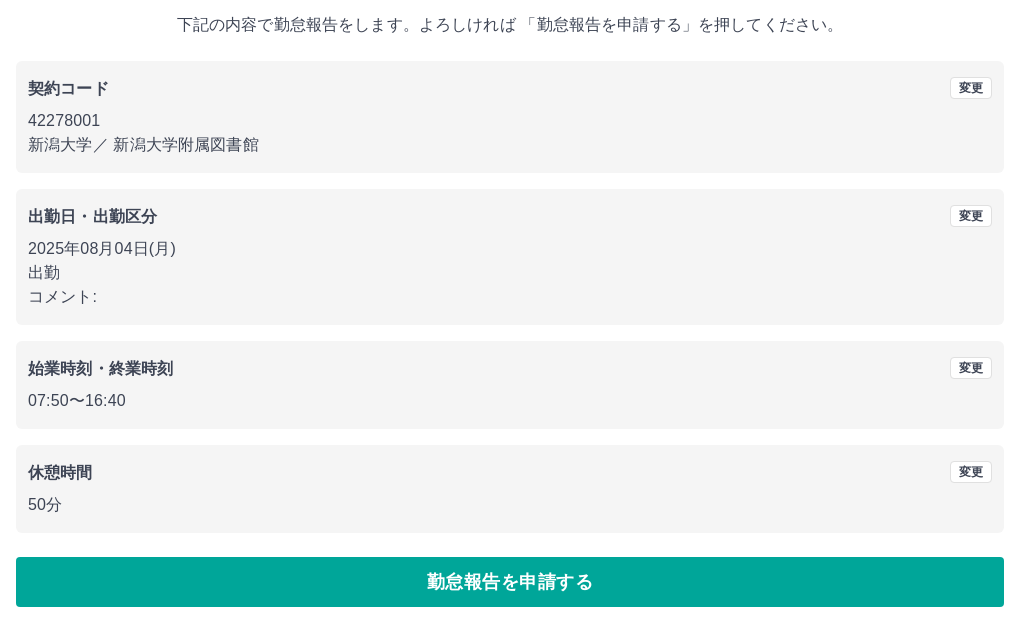 scroll, scrollTop: 119, scrollLeft: 0, axis: vertical 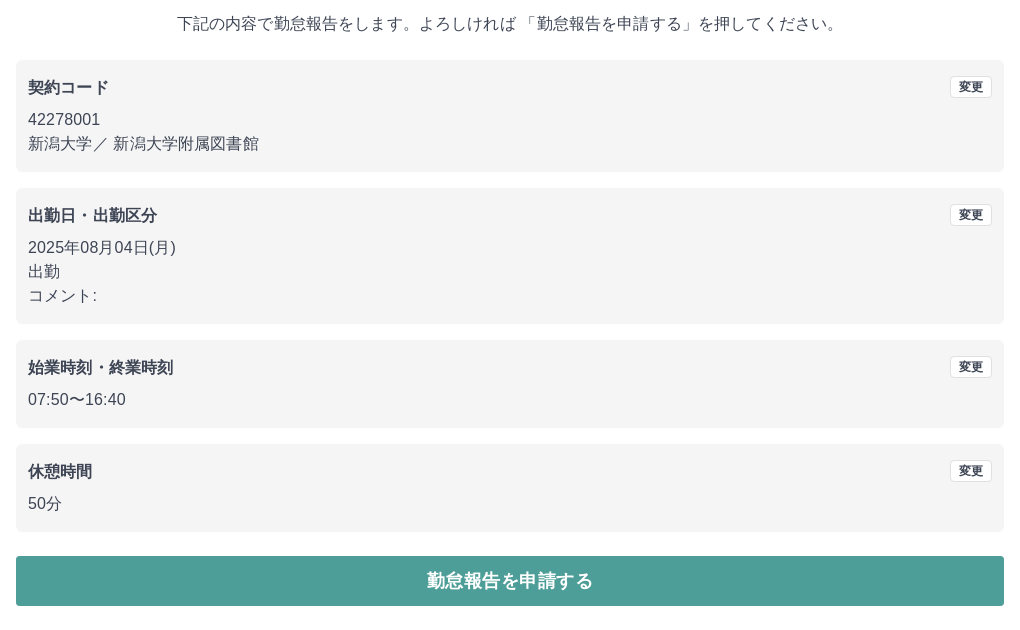 click on "勤怠報告を申請する" at bounding box center (510, 581) 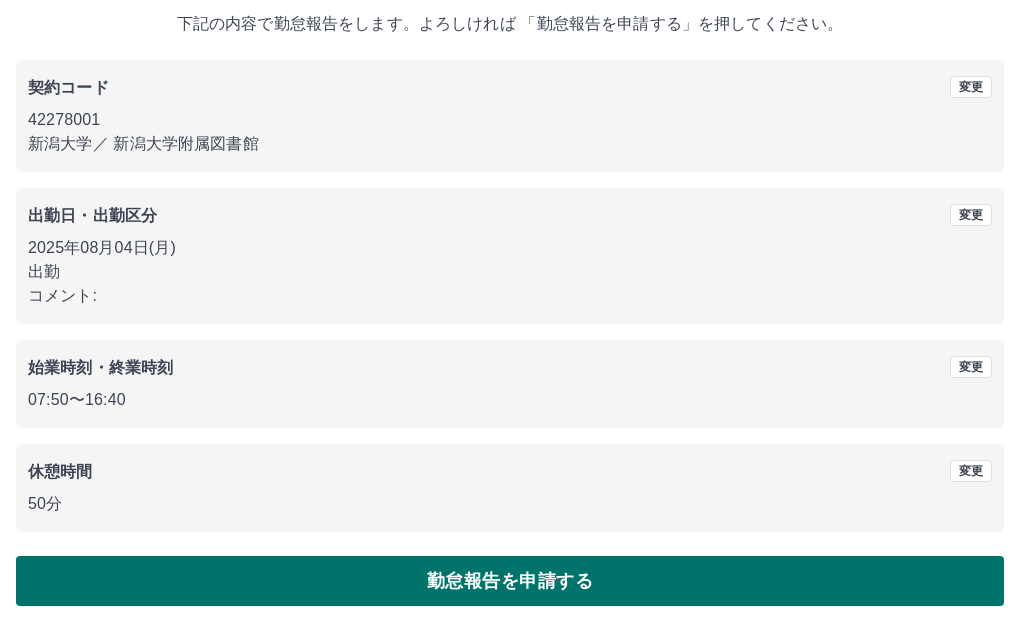 scroll, scrollTop: 0, scrollLeft: 0, axis: both 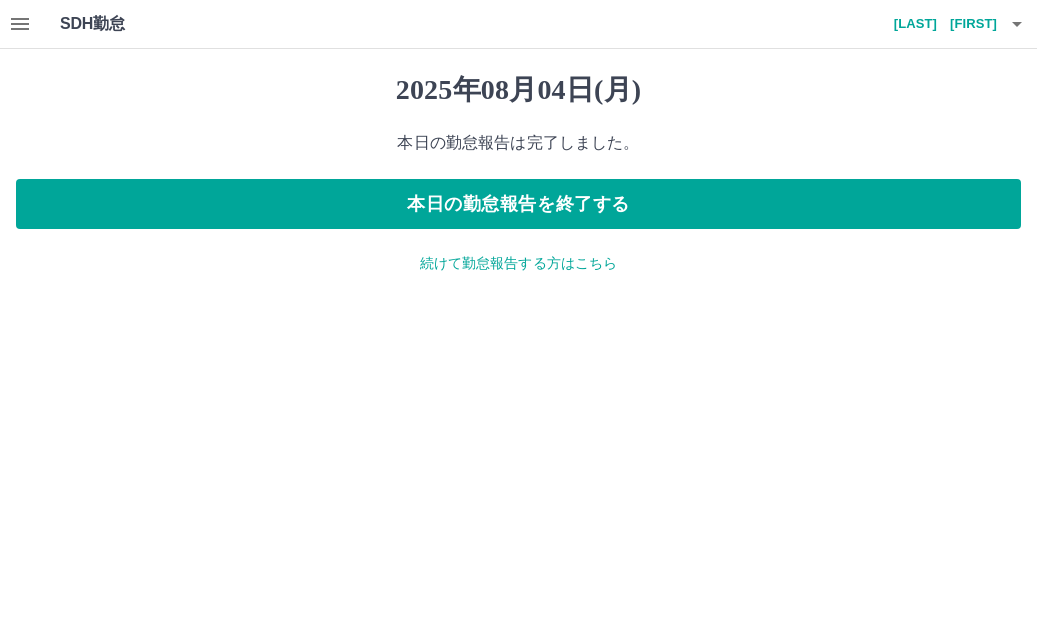 click 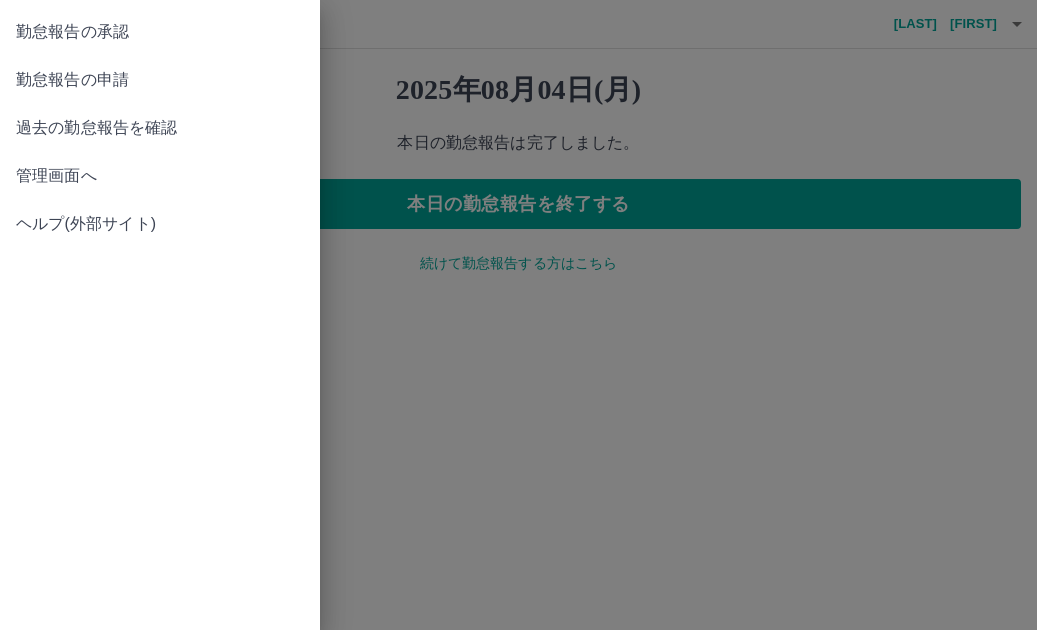 click on "勤怠報告の承認" at bounding box center (160, 32) 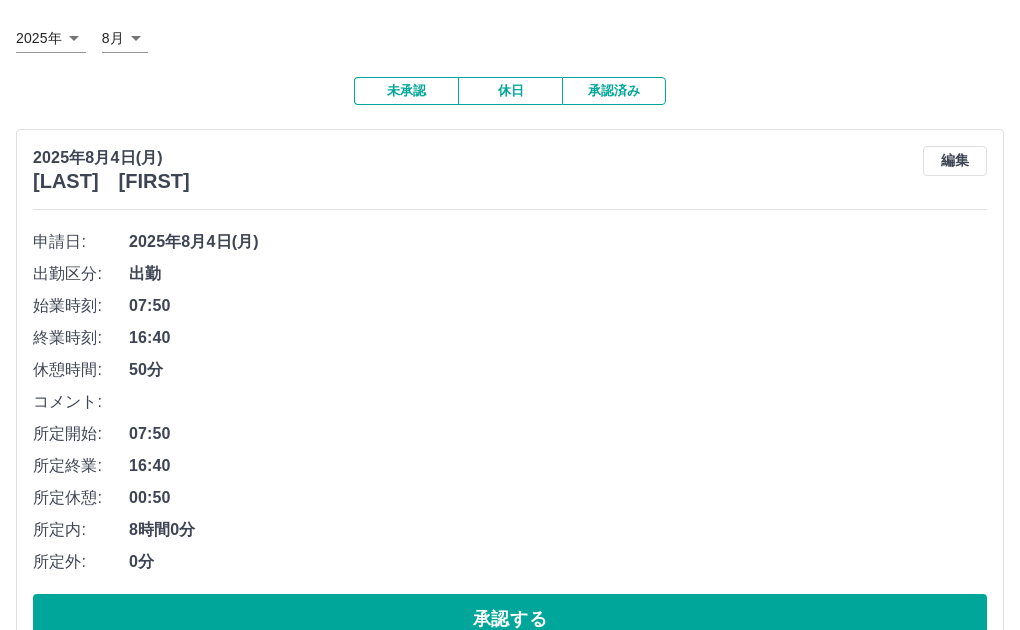 scroll, scrollTop: 300, scrollLeft: 0, axis: vertical 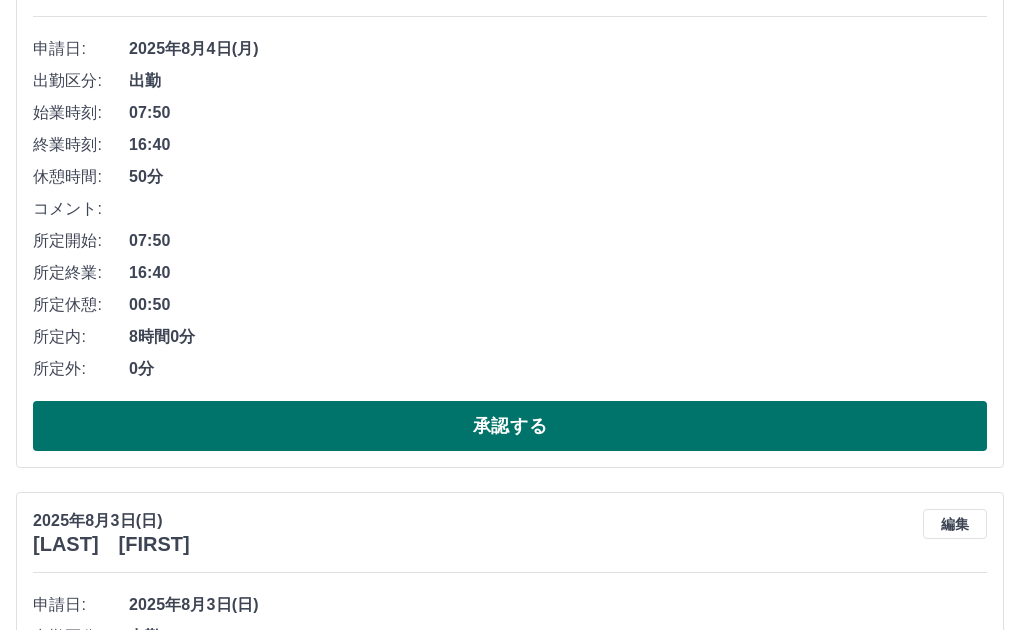 click on "承認する" at bounding box center [510, 426] 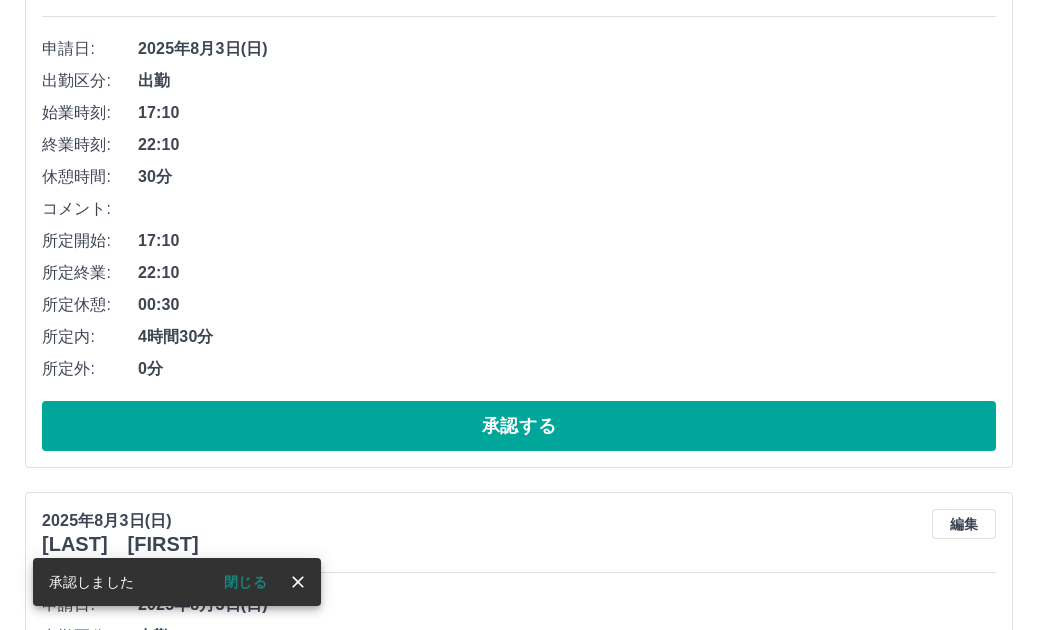scroll, scrollTop: 0, scrollLeft: 0, axis: both 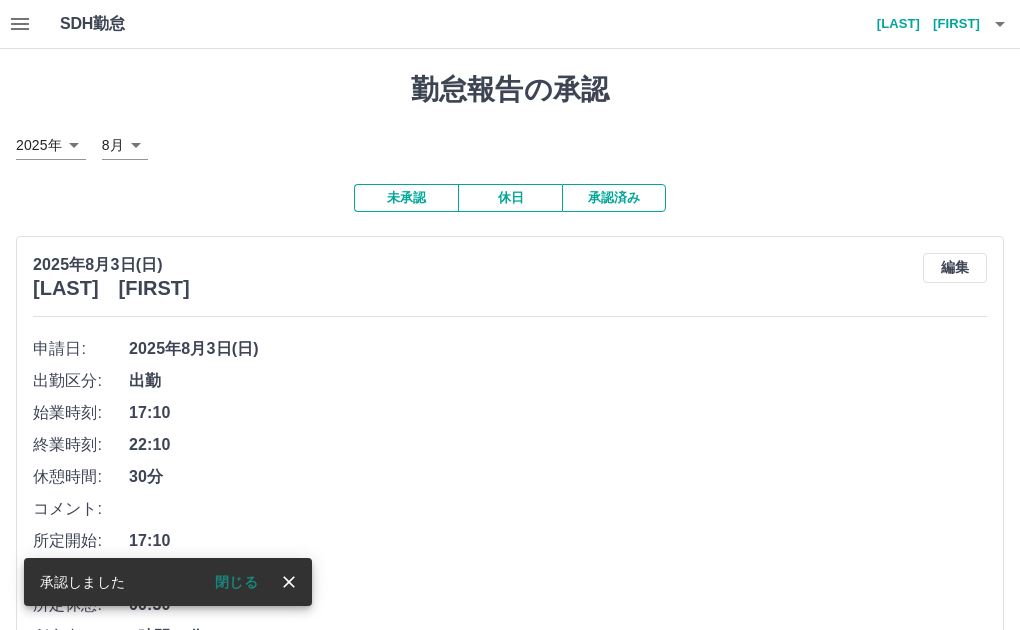 click on "小松　理恵子" at bounding box center (920, 24) 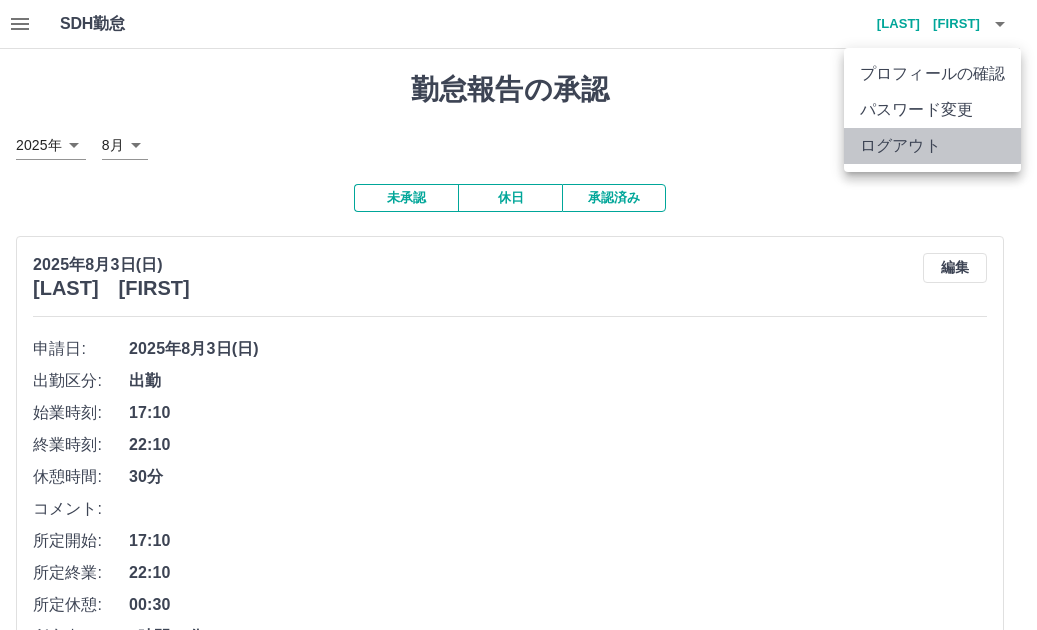 click on "ログアウト" at bounding box center [932, 146] 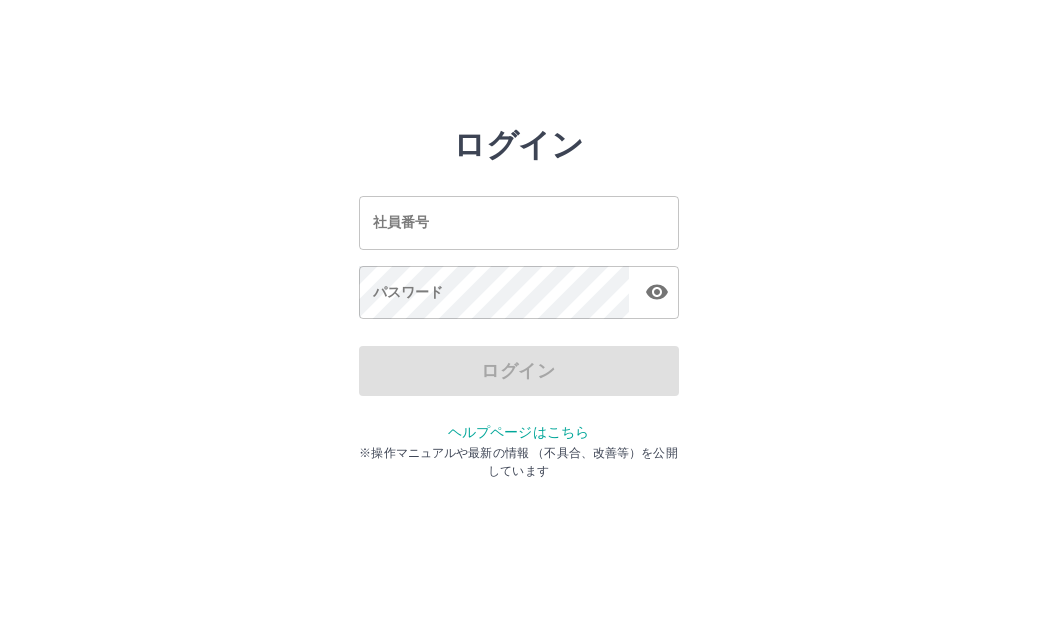 scroll, scrollTop: 0, scrollLeft: 0, axis: both 